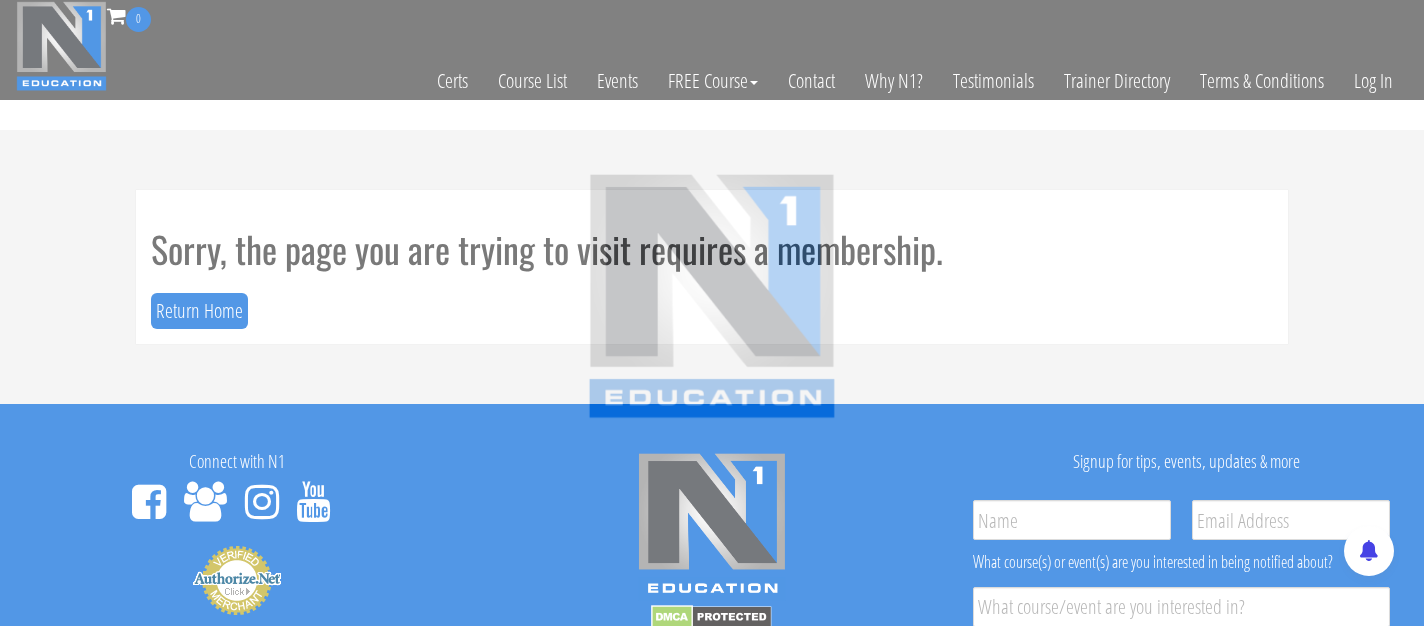scroll, scrollTop: 0, scrollLeft: 0, axis: both 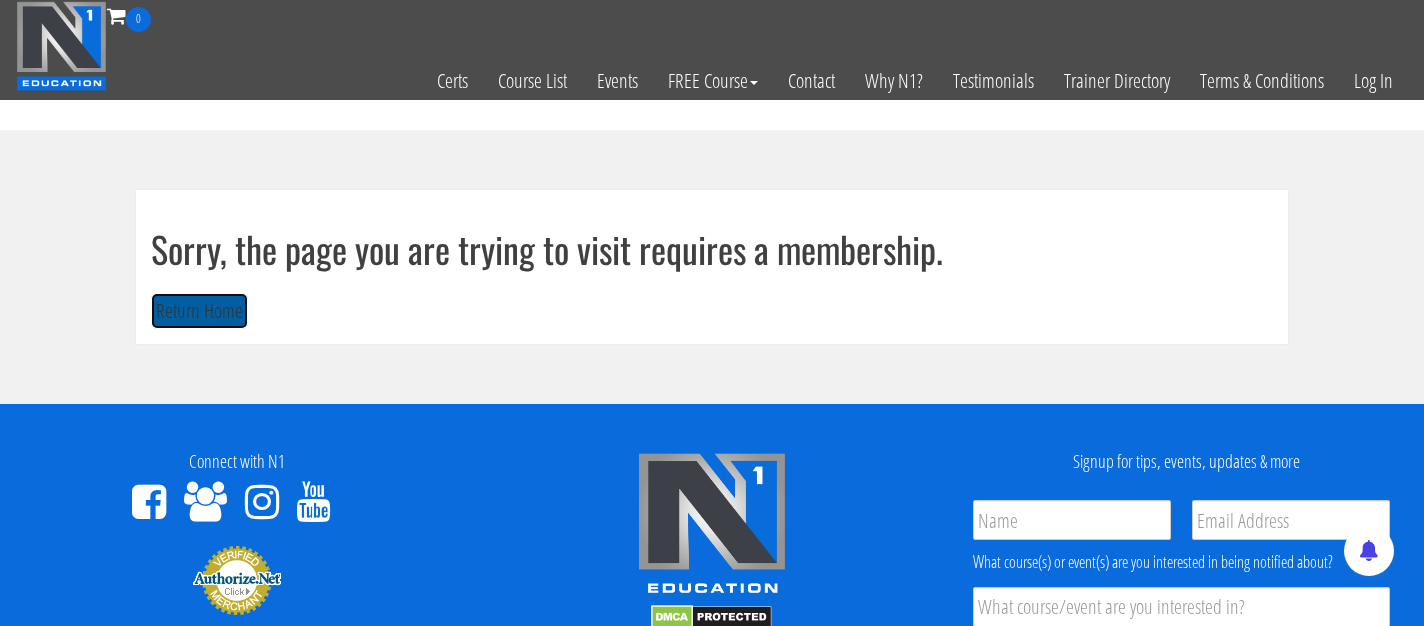 click on "Return Home" at bounding box center [199, 311] 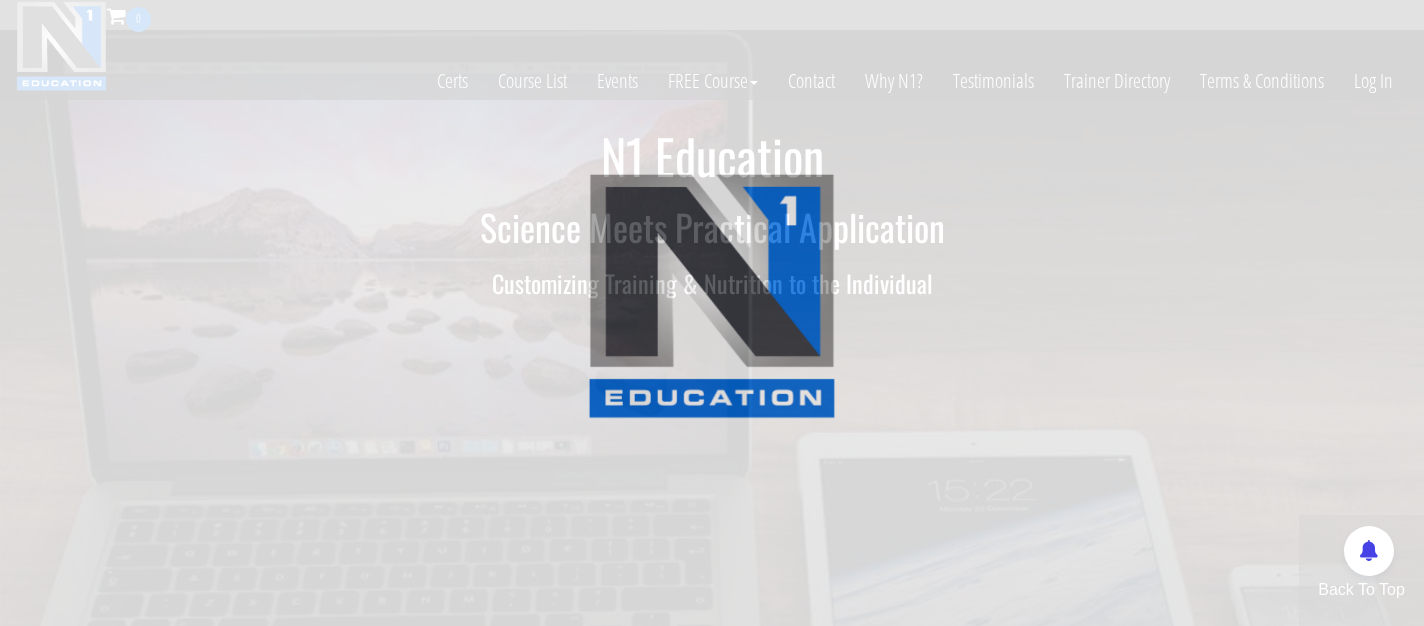 scroll, scrollTop: 0, scrollLeft: 0, axis: both 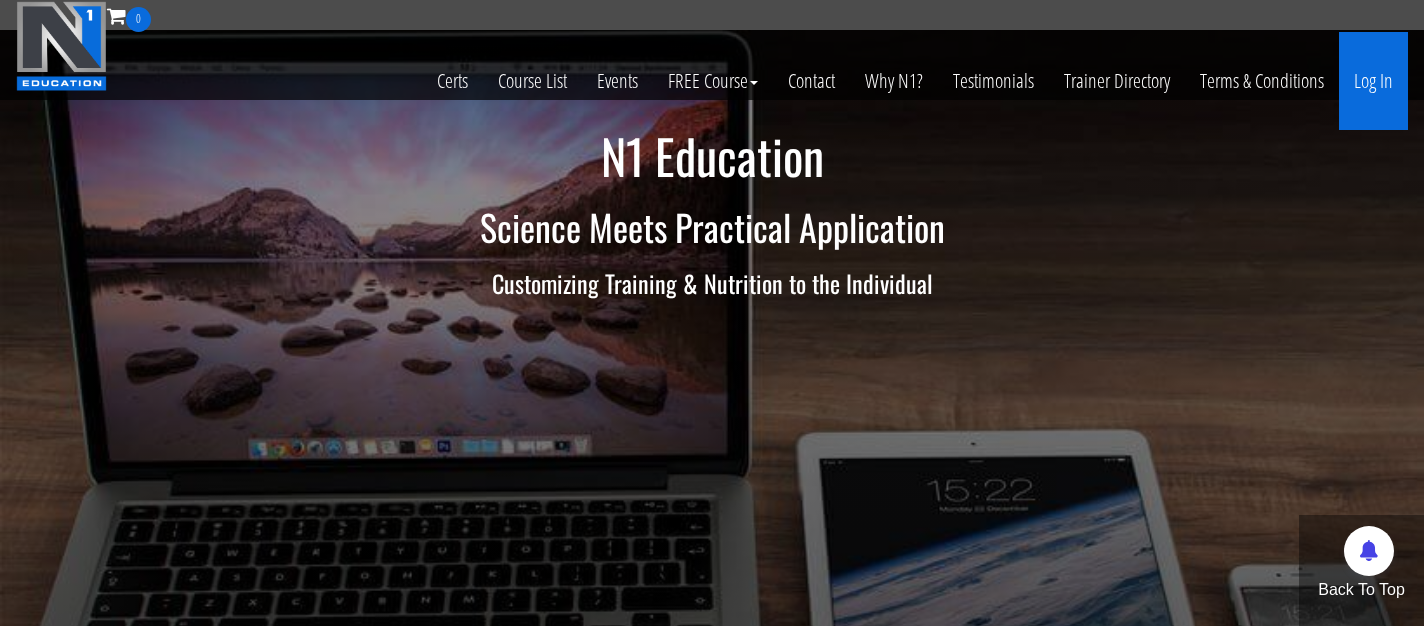 click on "Log In" at bounding box center [1373, 81] 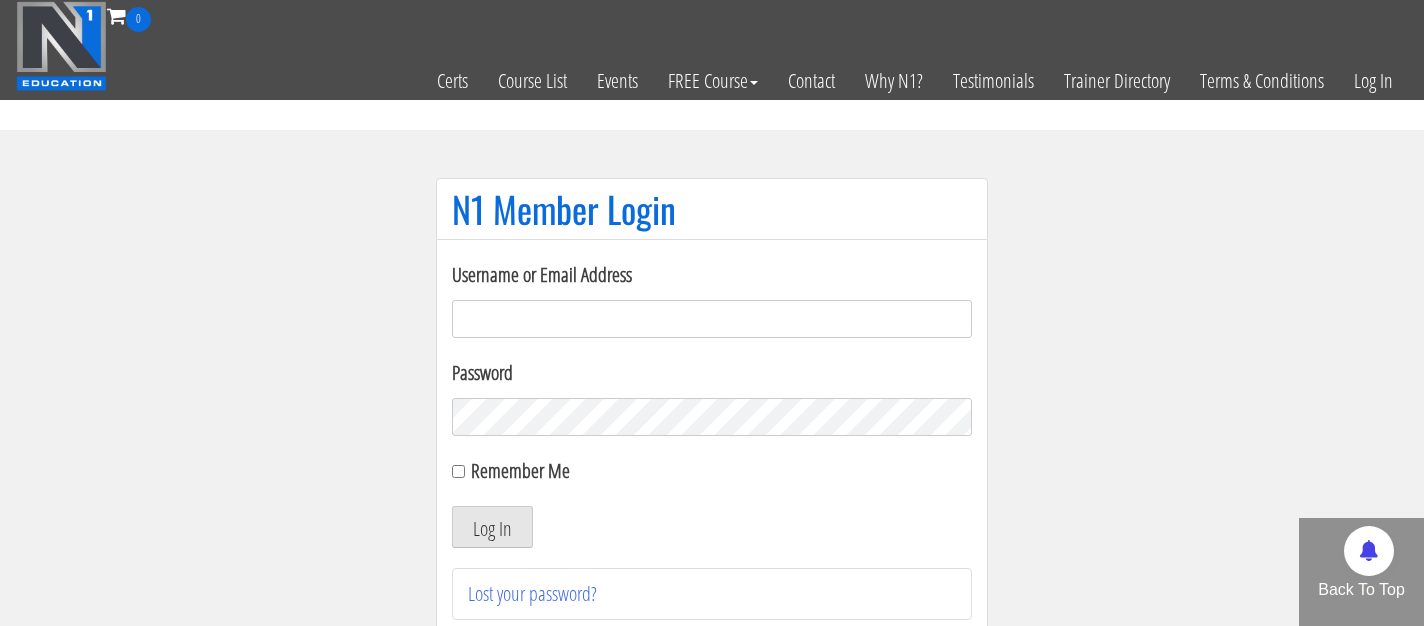 scroll, scrollTop: 0, scrollLeft: 0, axis: both 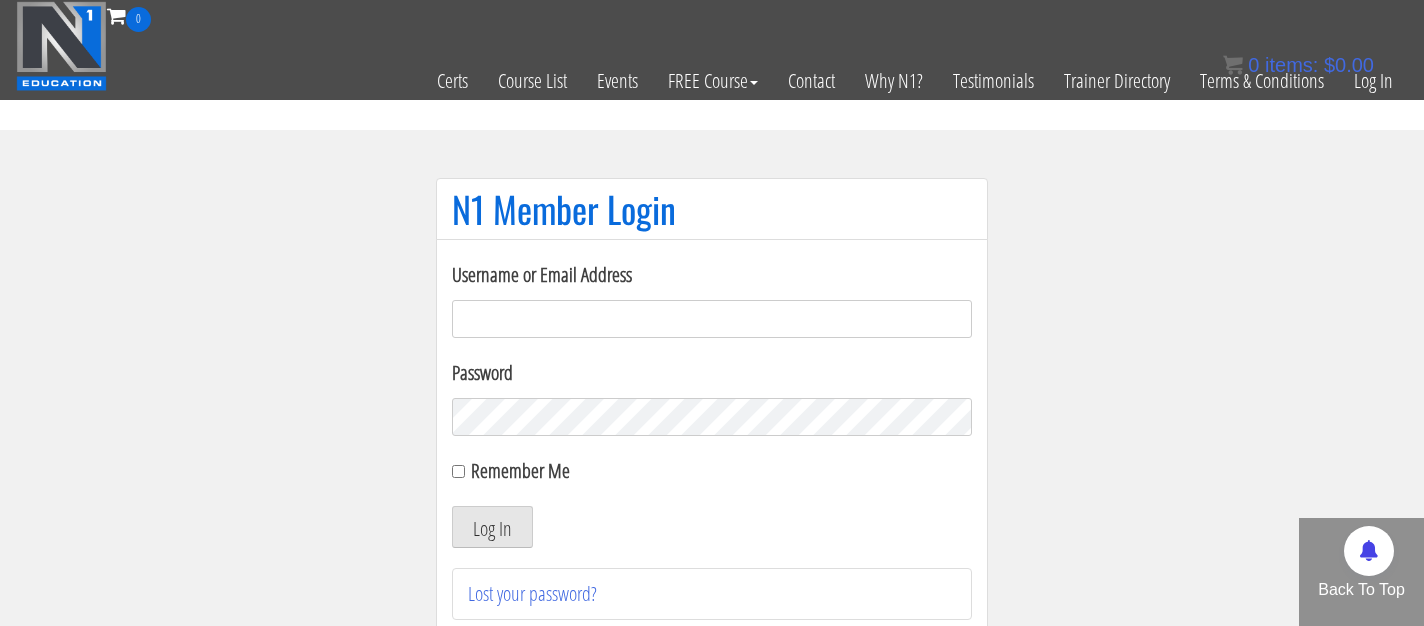 type on "giannasilvetti@yahoo.com" 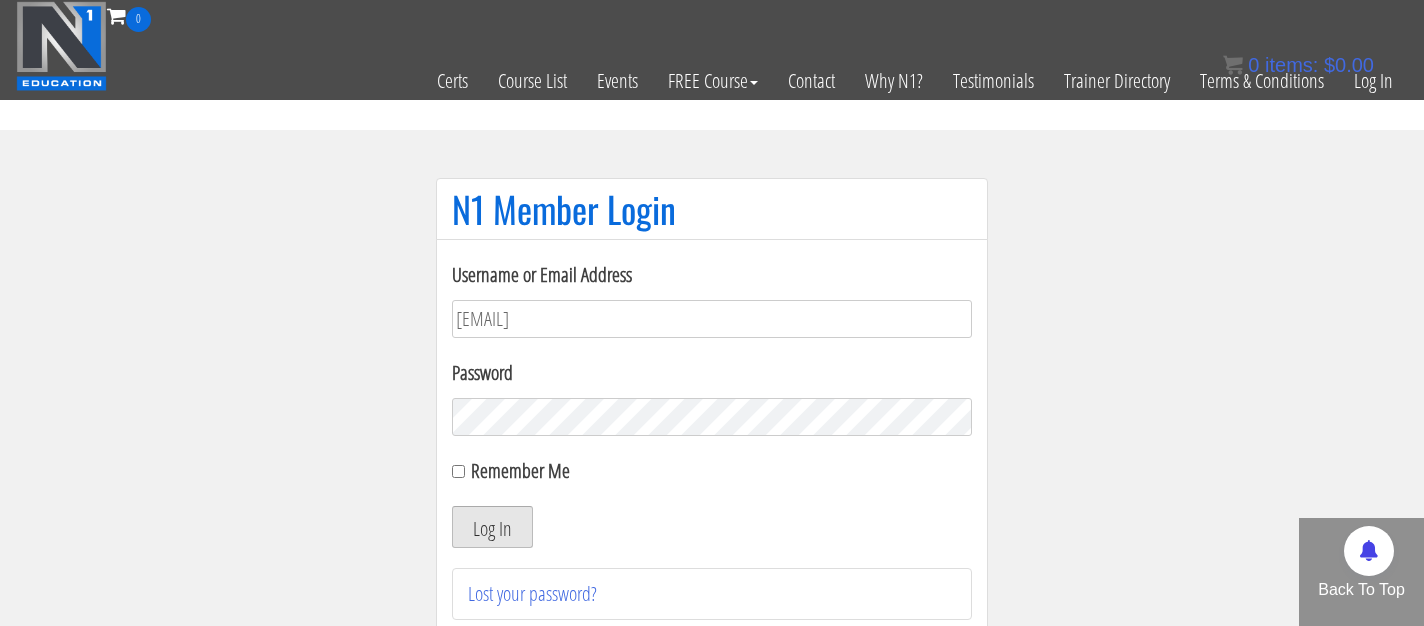 click on "Log In" at bounding box center (492, 527) 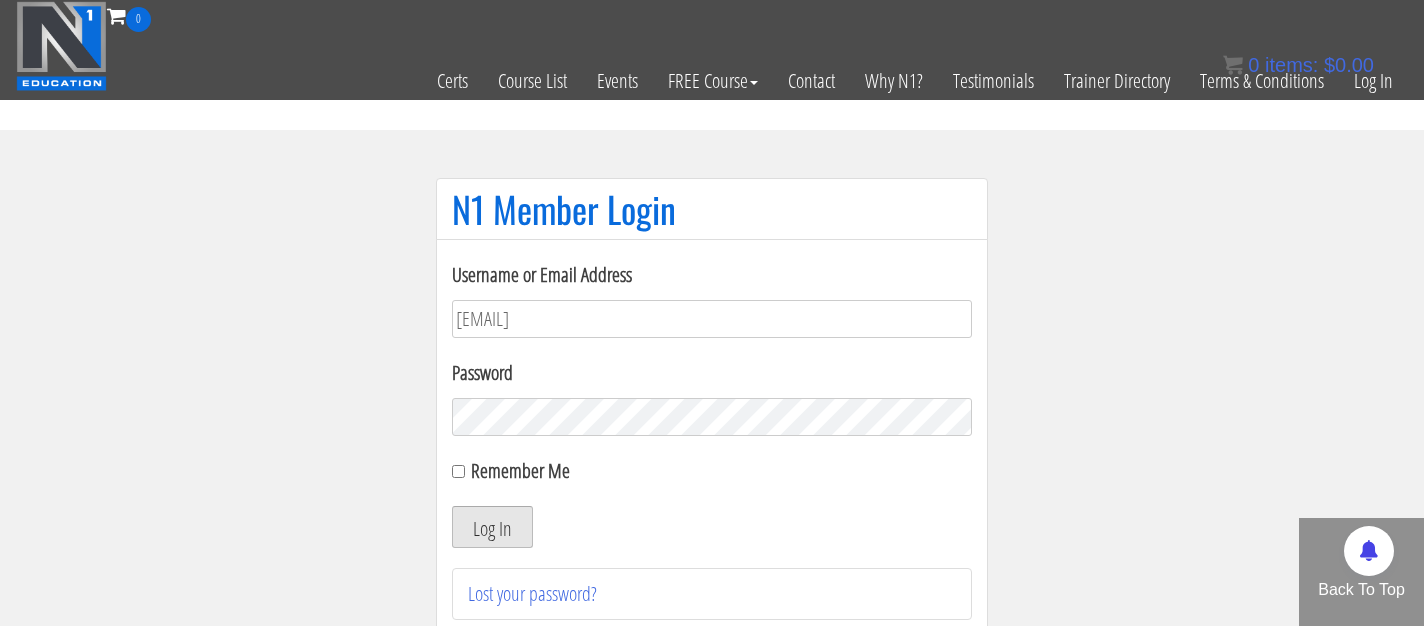 click on "Log In" at bounding box center (492, 527) 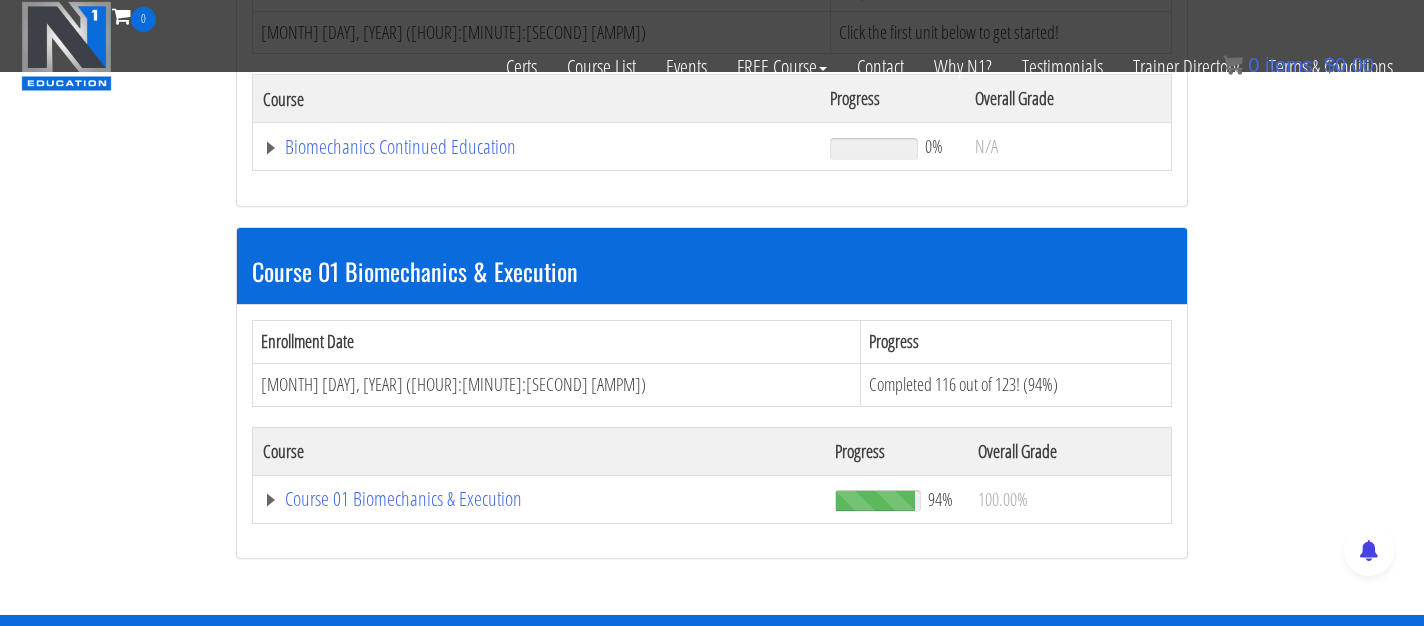 scroll, scrollTop: 440, scrollLeft: 0, axis: vertical 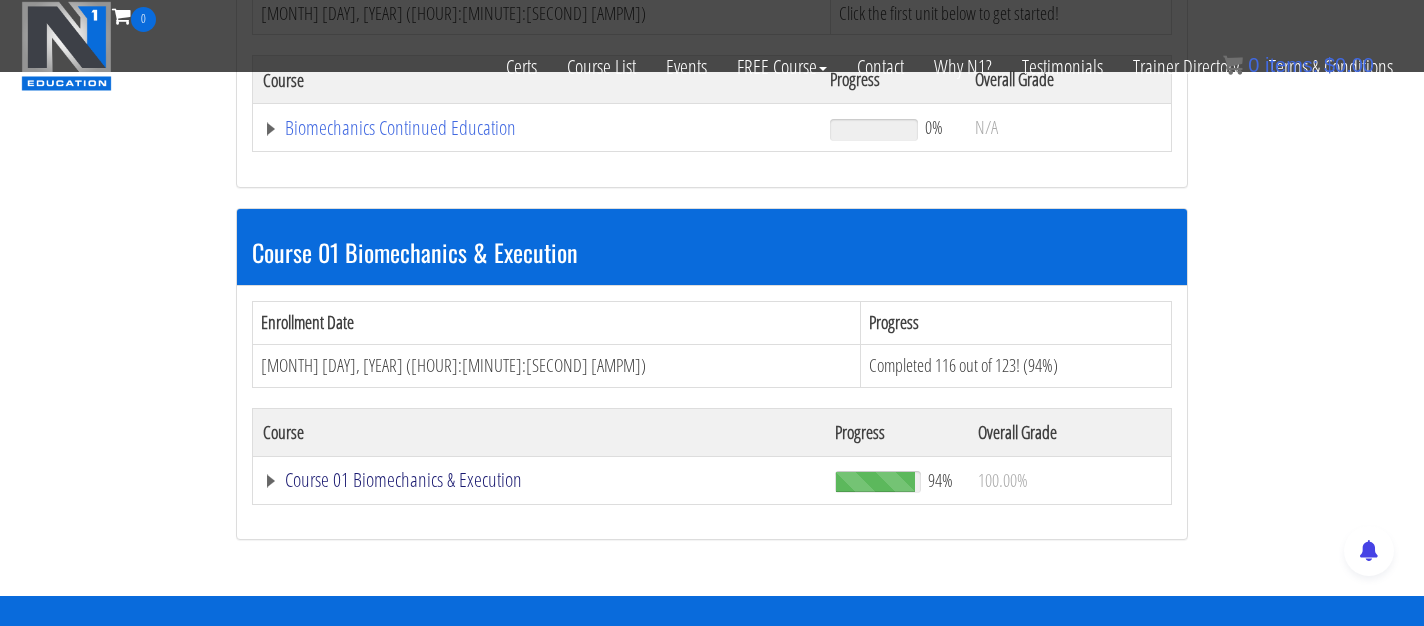 click on "Course 01 Biomechanics & Execution" at bounding box center [536, 128] 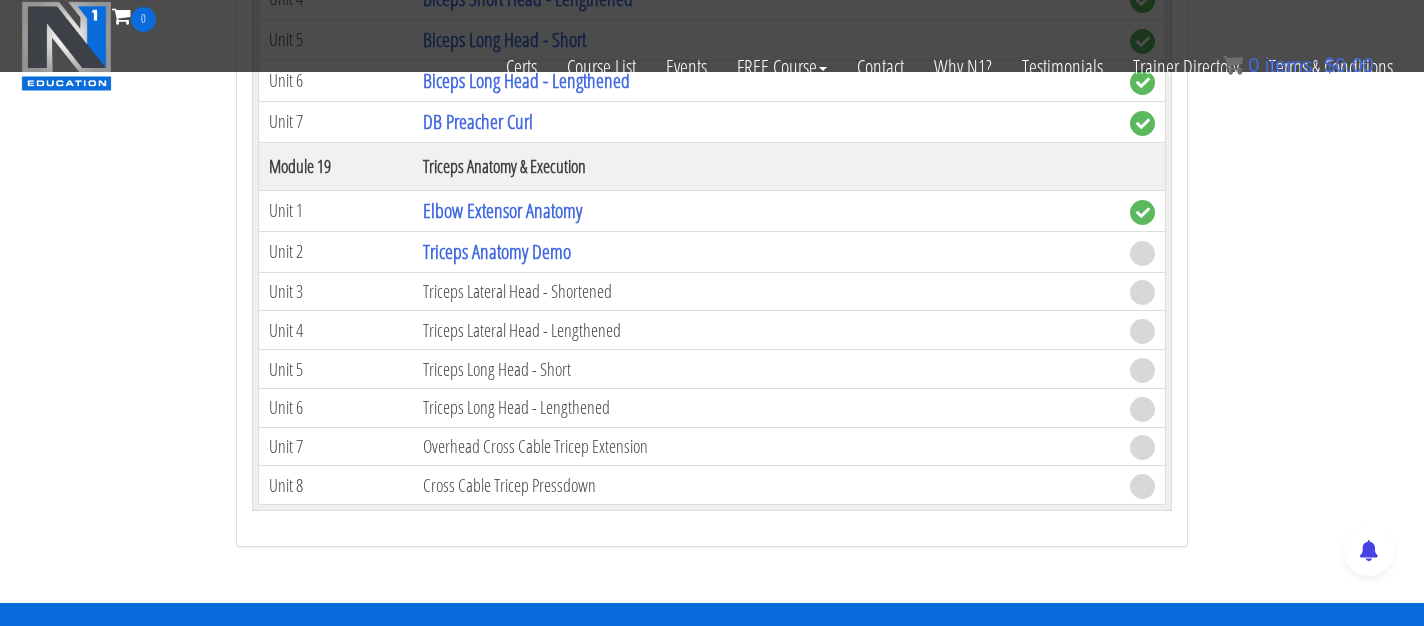 scroll, scrollTop: 6385, scrollLeft: 0, axis: vertical 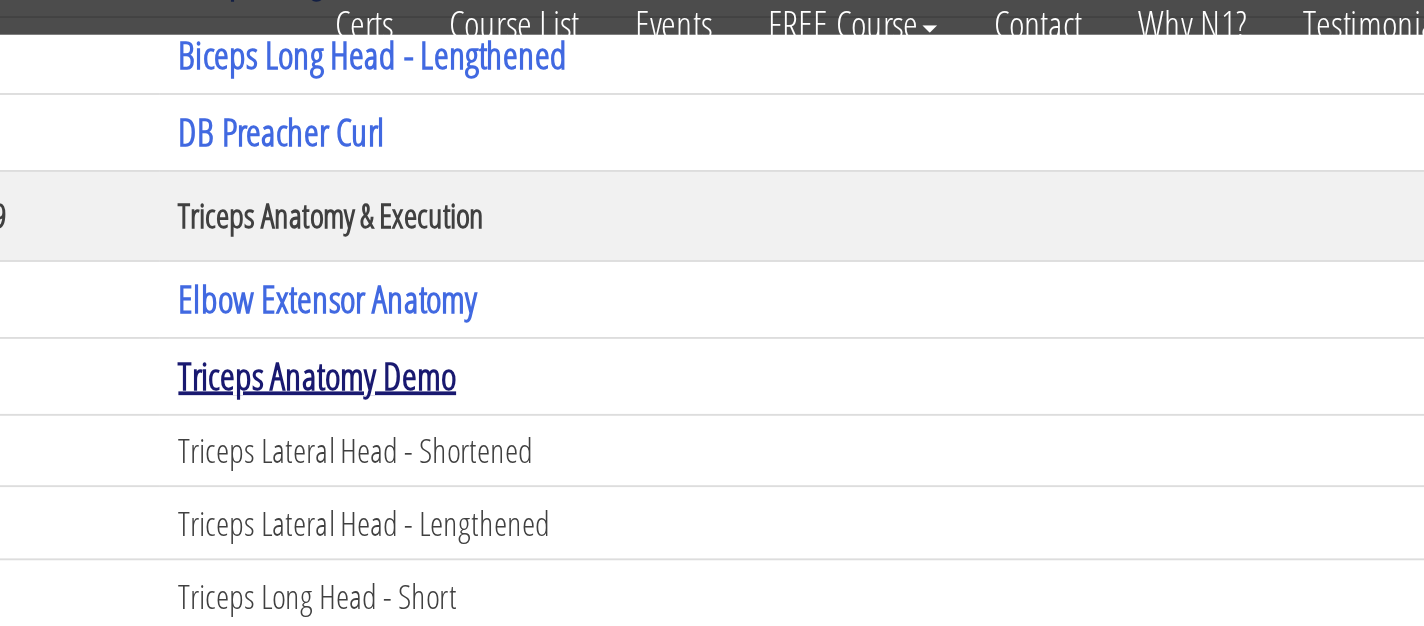 click on "Triceps Anatomy Demo" at bounding box center (497, 253) 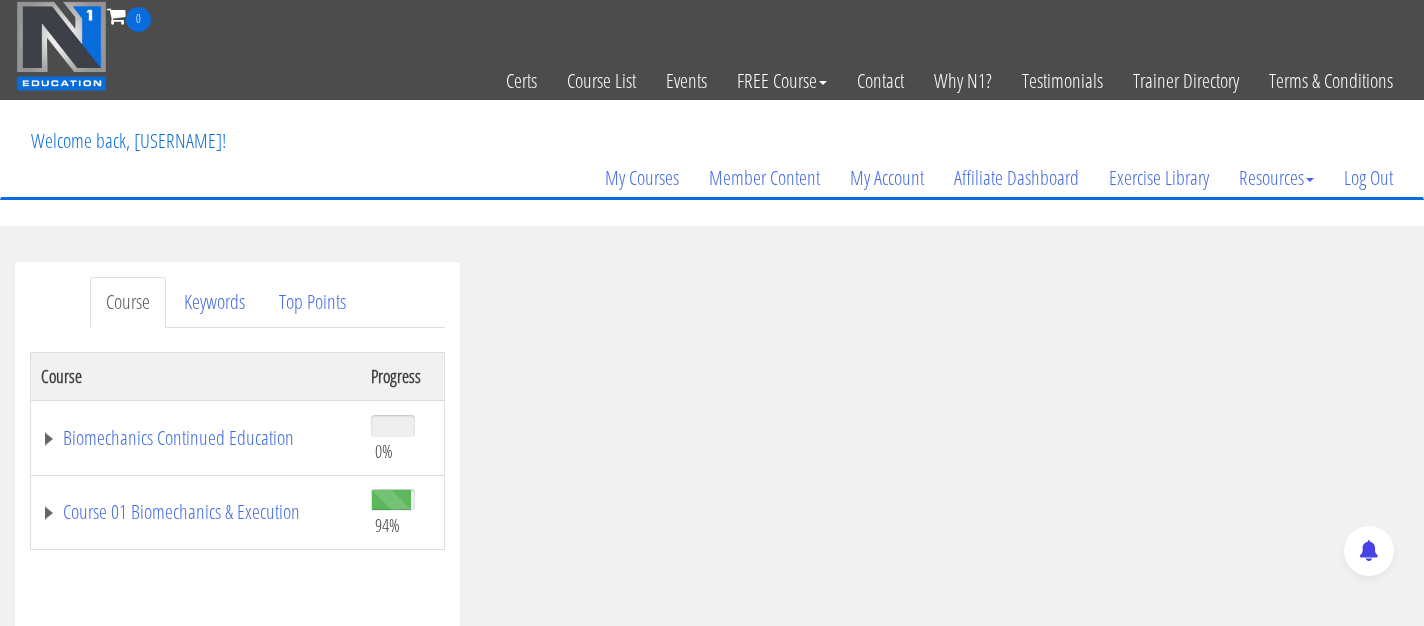 scroll, scrollTop: 0, scrollLeft: 0, axis: both 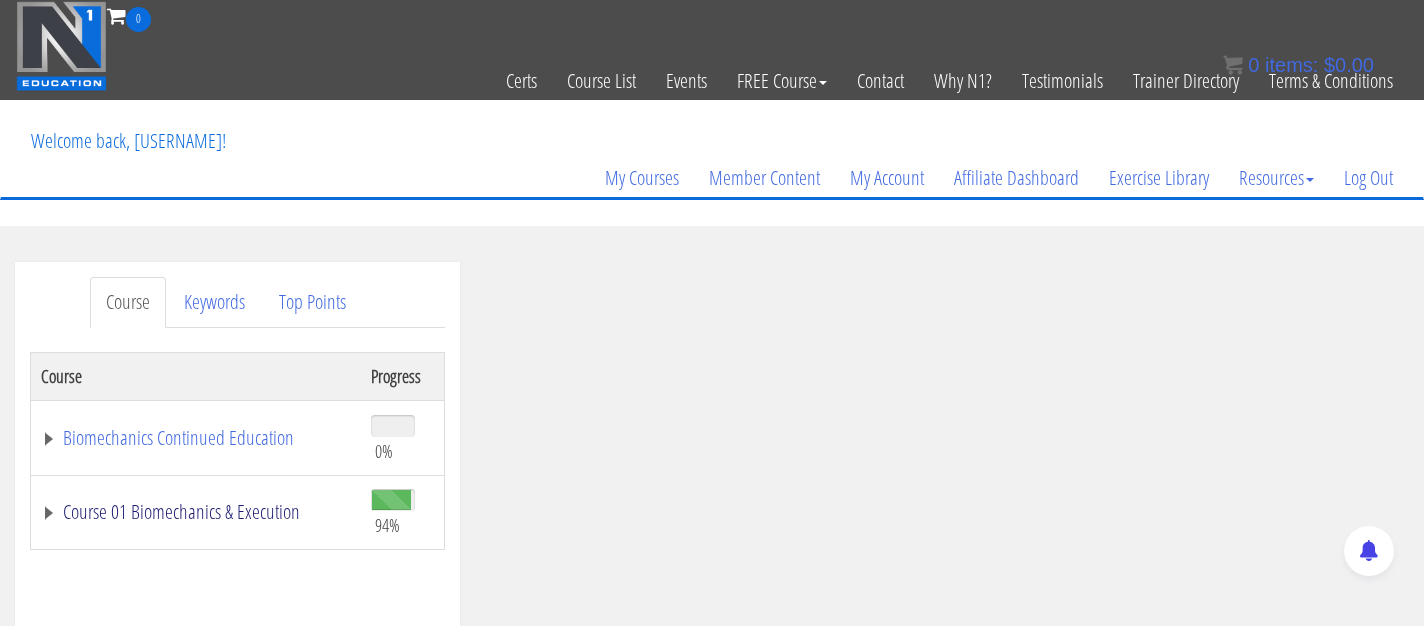 click on "Course 01 Biomechanics & Execution" at bounding box center [196, 512] 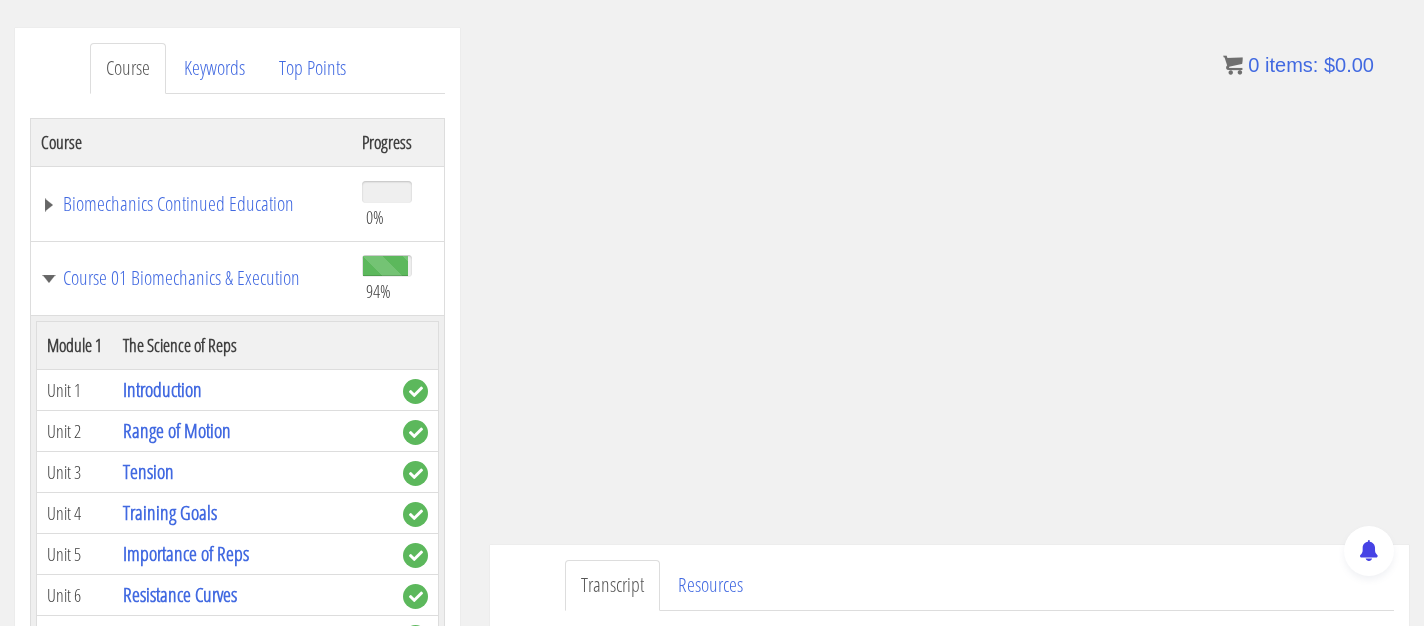 scroll, scrollTop: 235, scrollLeft: 0, axis: vertical 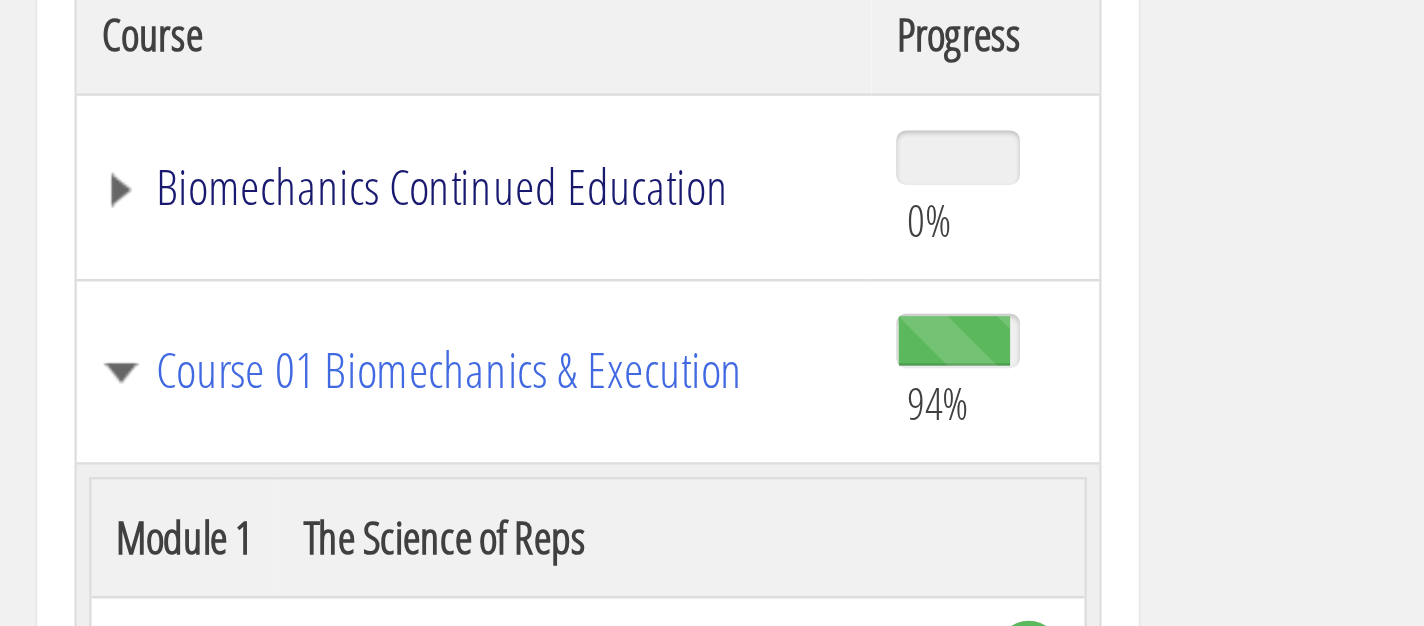 click on "Biomechanics Continued Education" at bounding box center (191, 203) 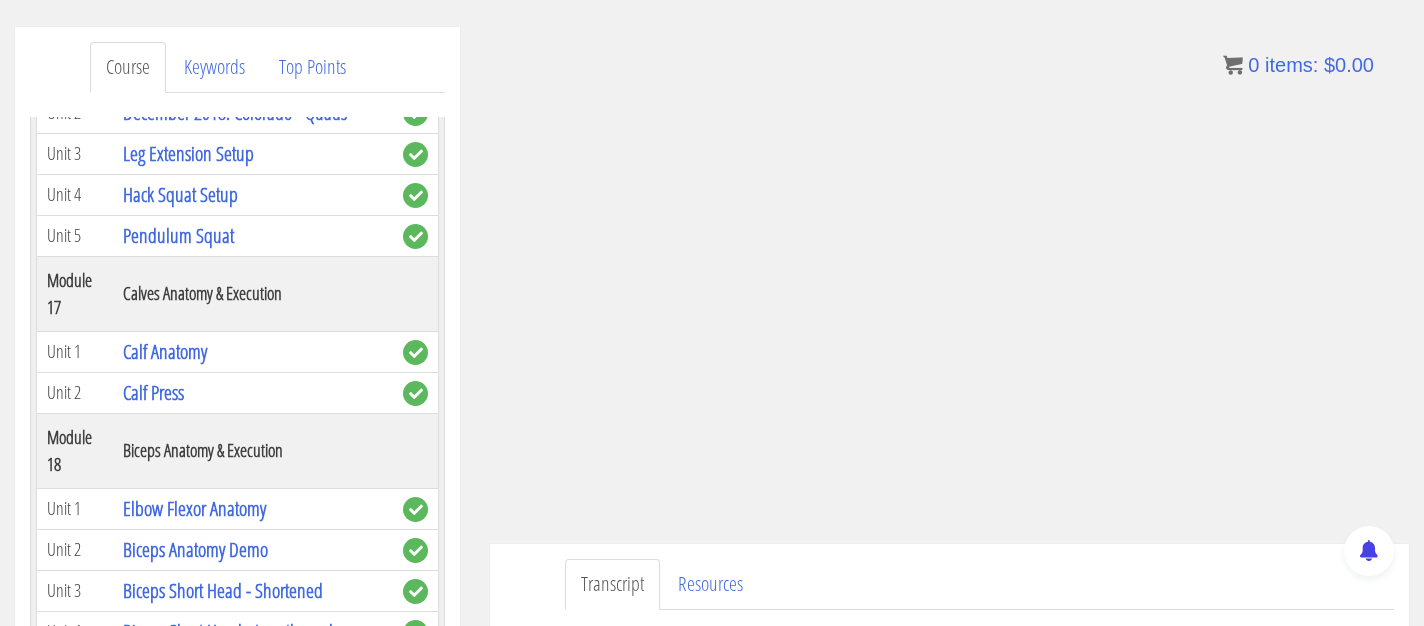 scroll, scrollTop: 6164, scrollLeft: 0, axis: vertical 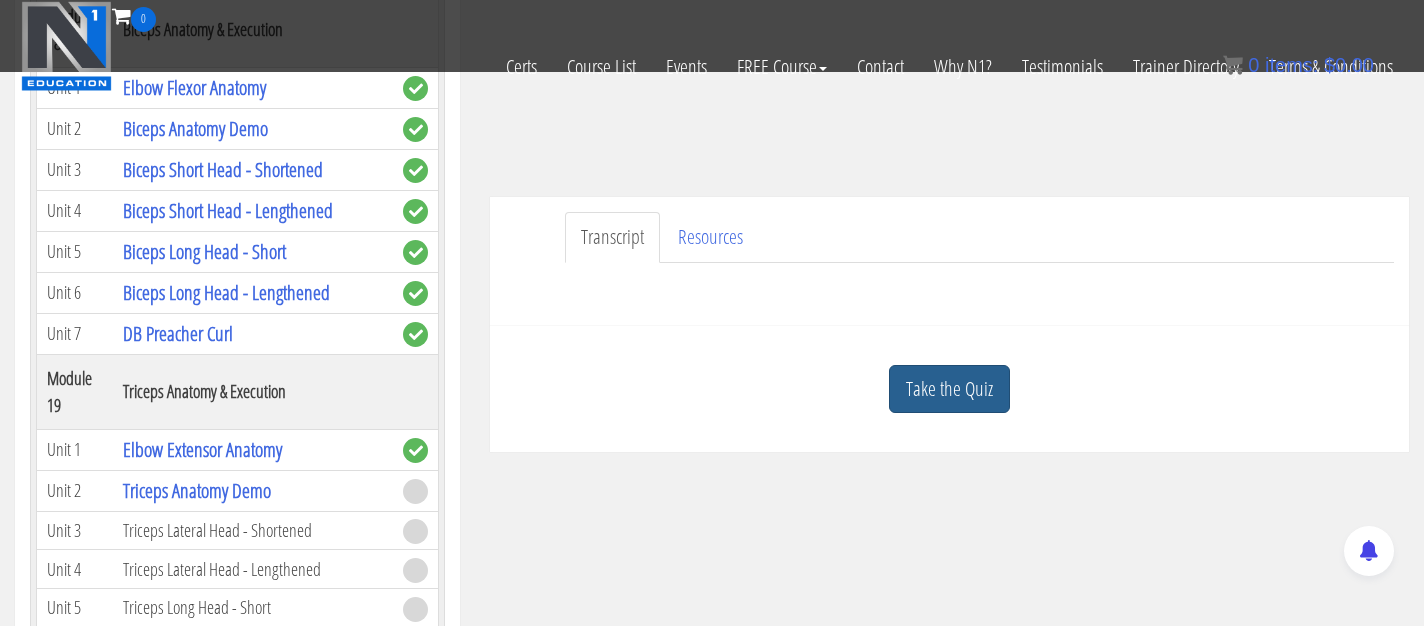 click on "Take the Quiz" at bounding box center [949, 389] 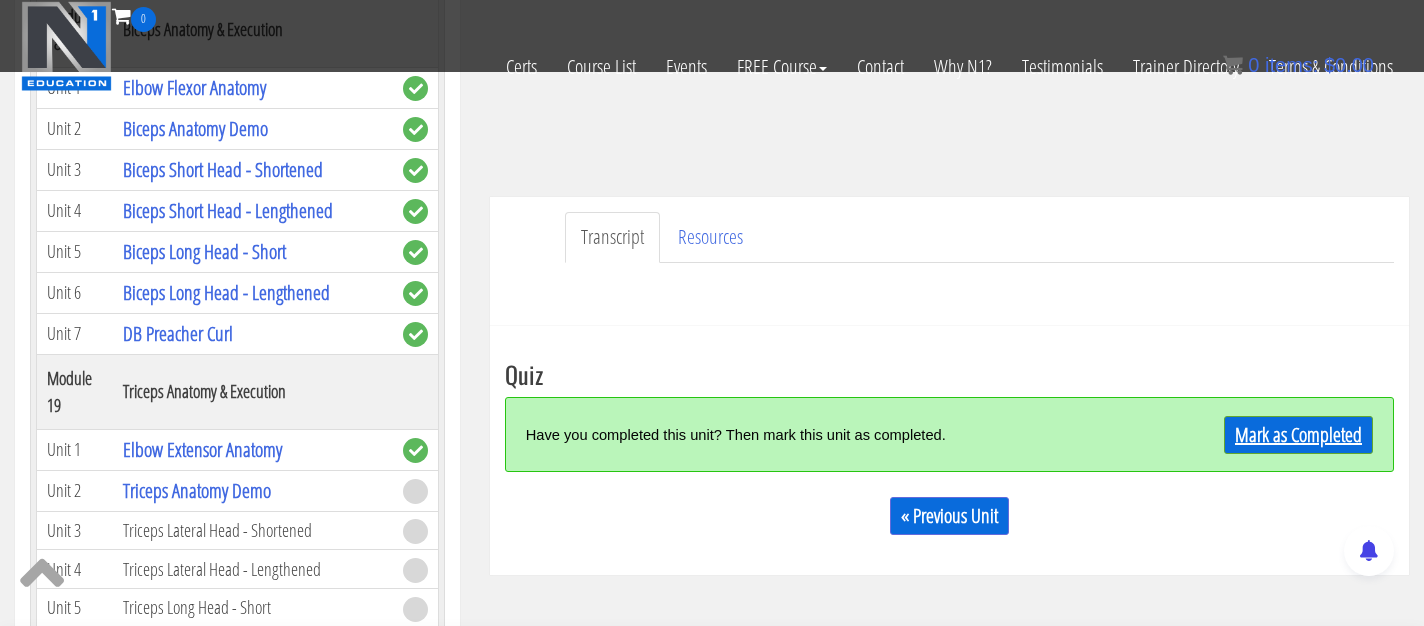 click on "Mark as Completed" at bounding box center [1298, 435] 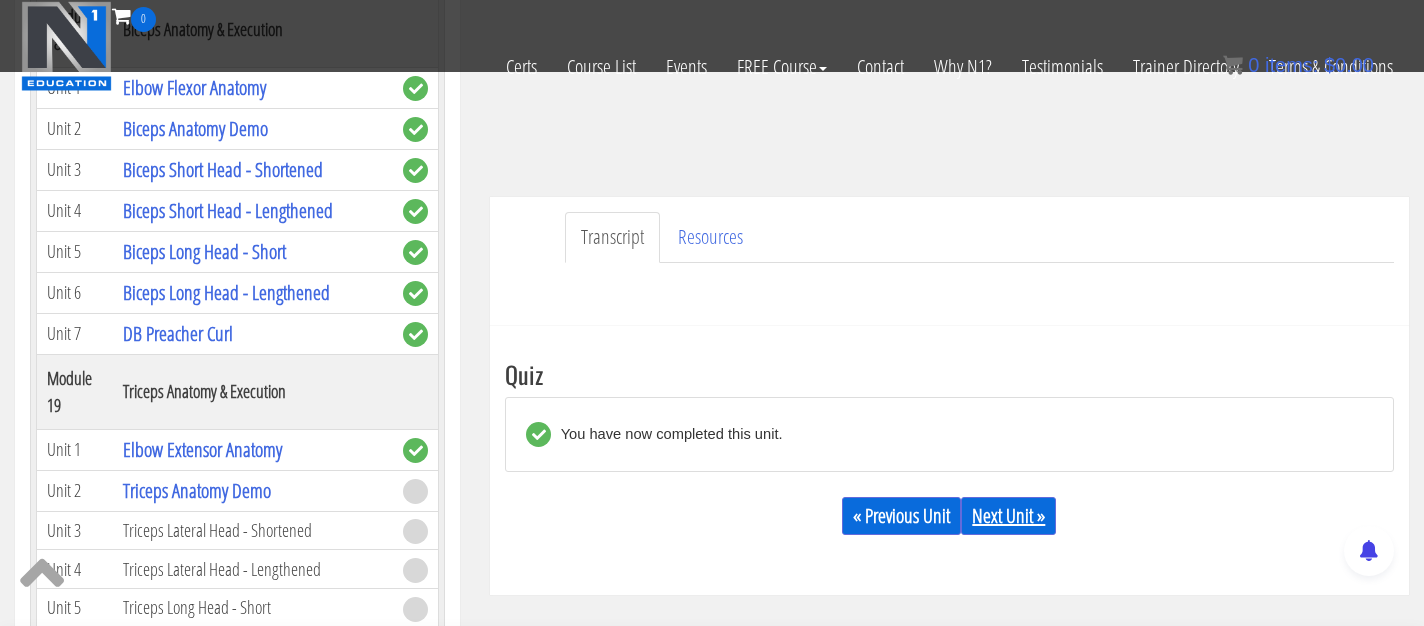 click on "Next Unit »" at bounding box center [1008, 516] 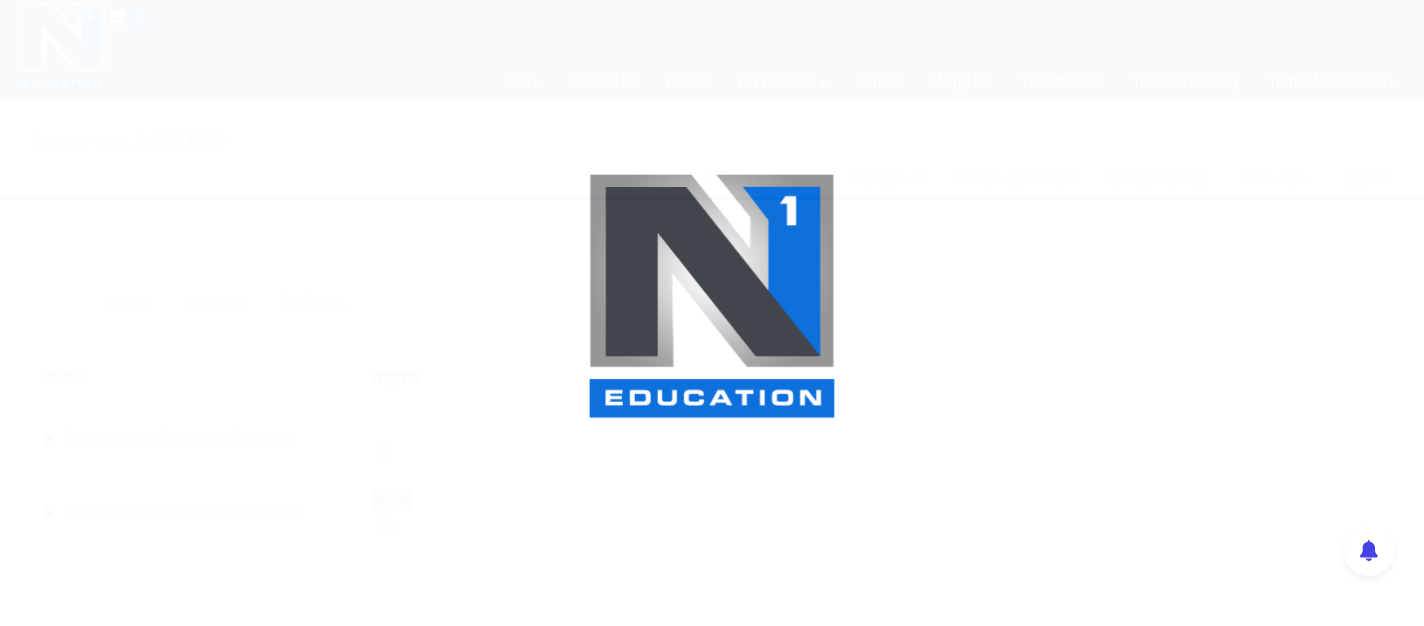 scroll, scrollTop: 0, scrollLeft: 0, axis: both 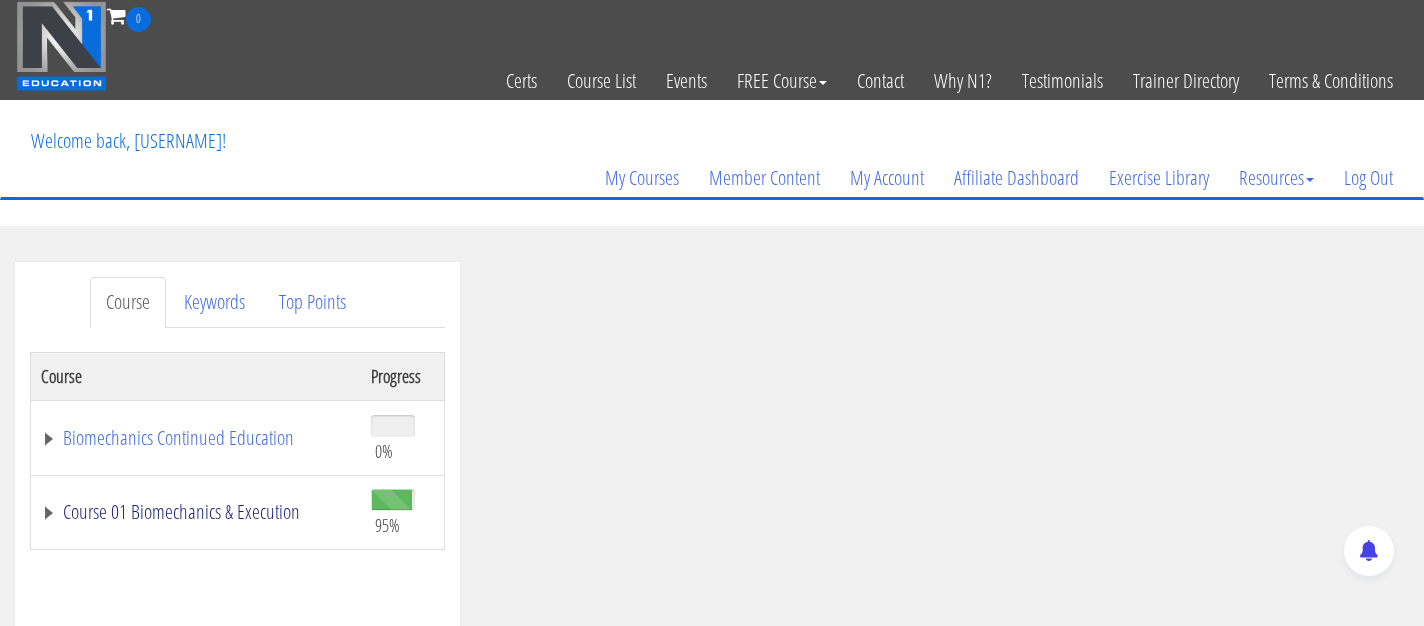 click on "Course 01 Biomechanics & Execution" at bounding box center (196, 512) 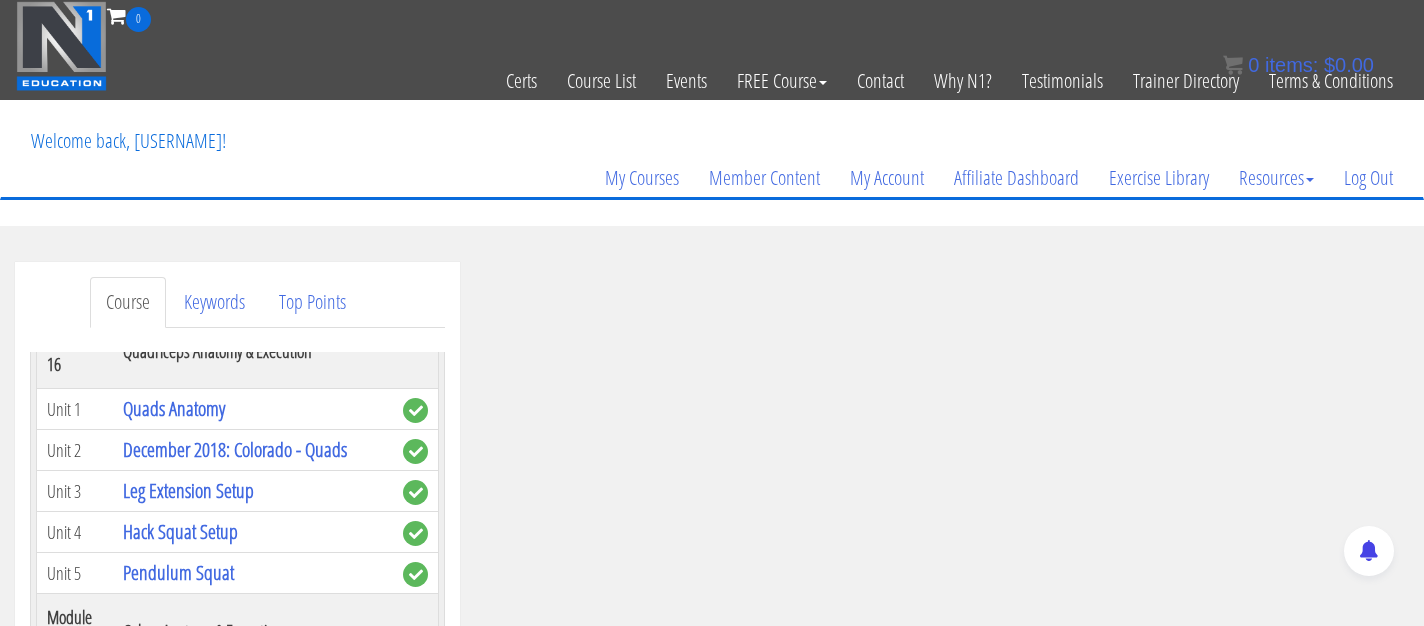 scroll, scrollTop: 5978, scrollLeft: 0, axis: vertical 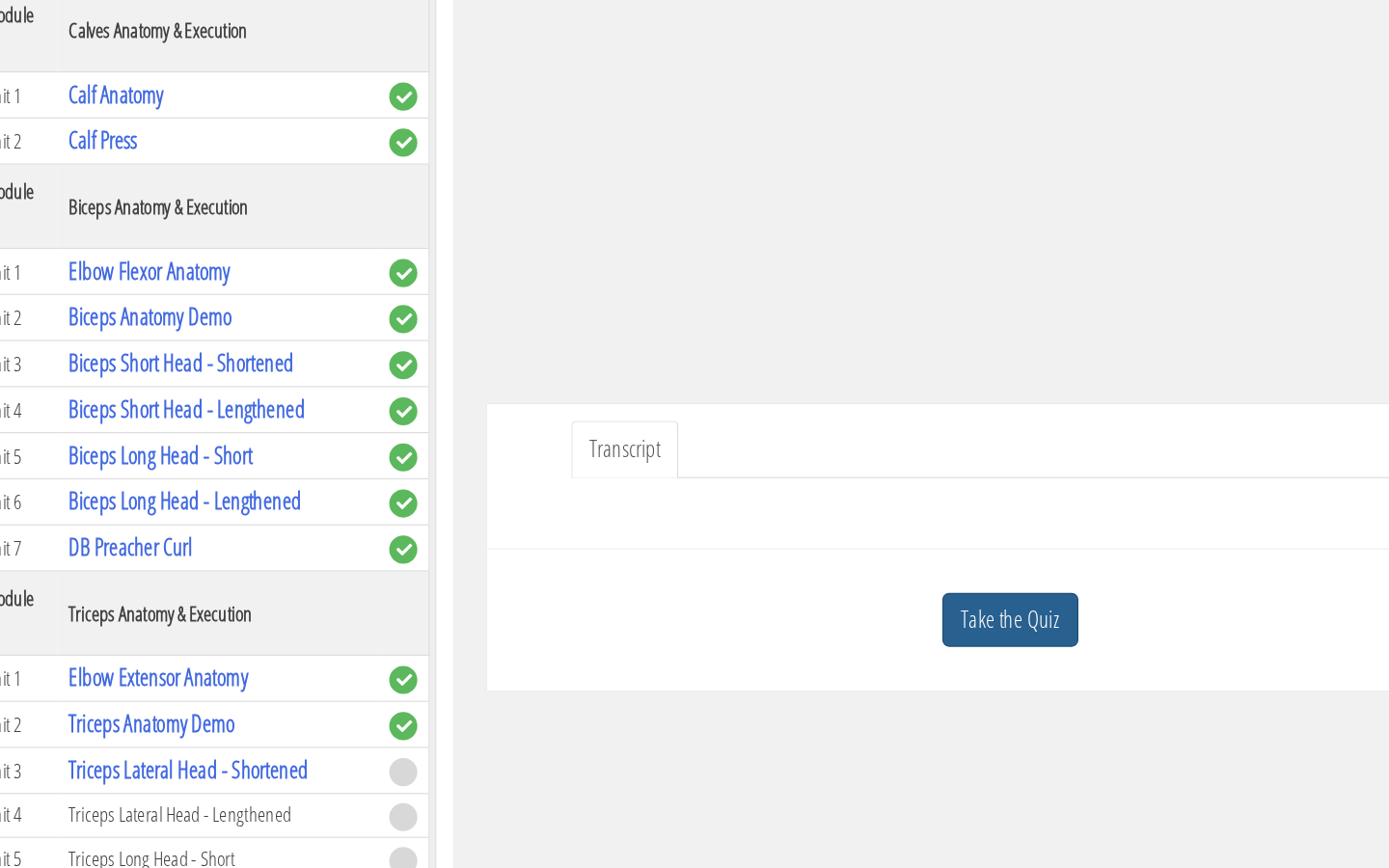 click on "Take the Quiz" at bounding box center [926, 655] 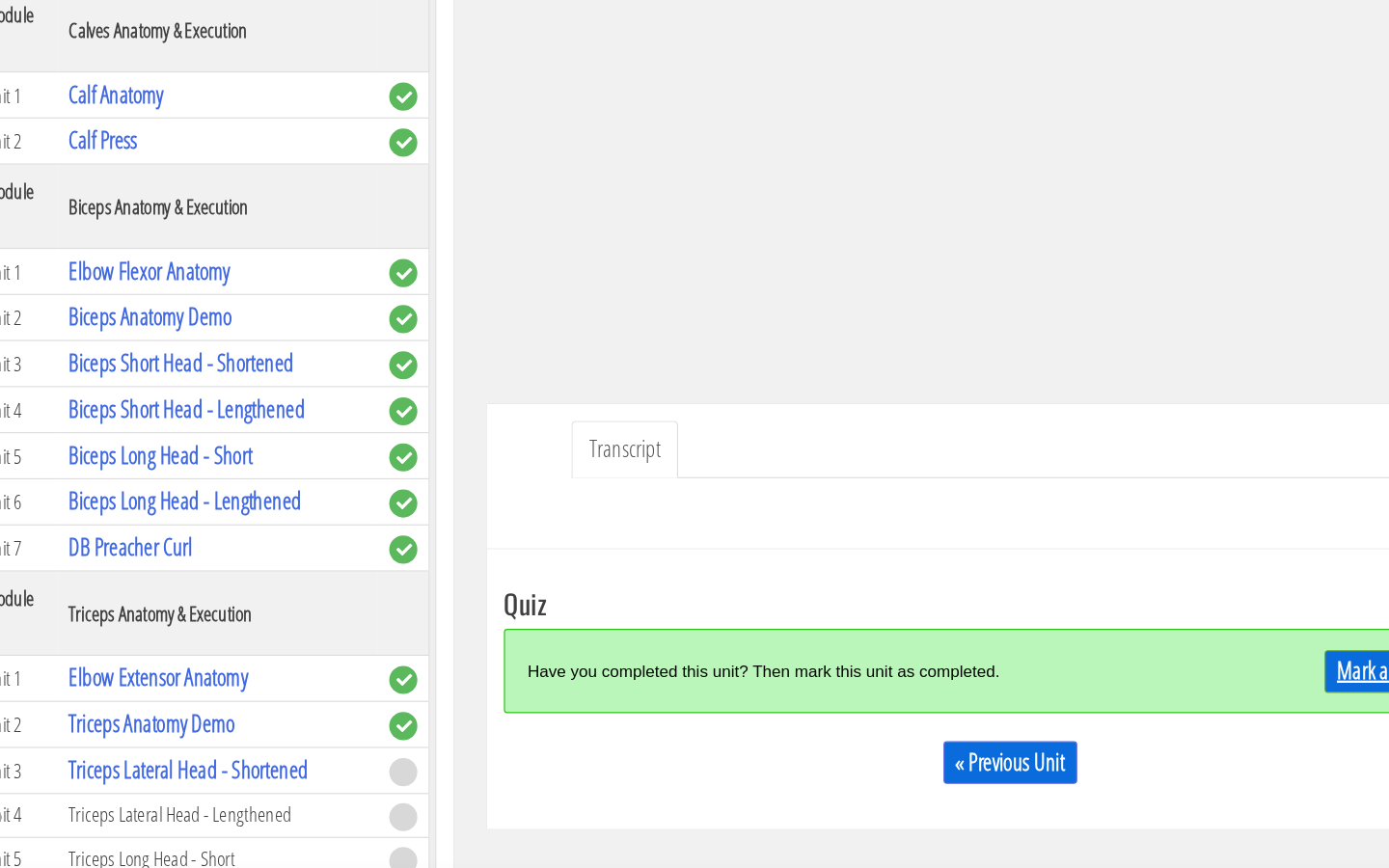 click on "Mark as Completed" at bounding box center (1267, 699) 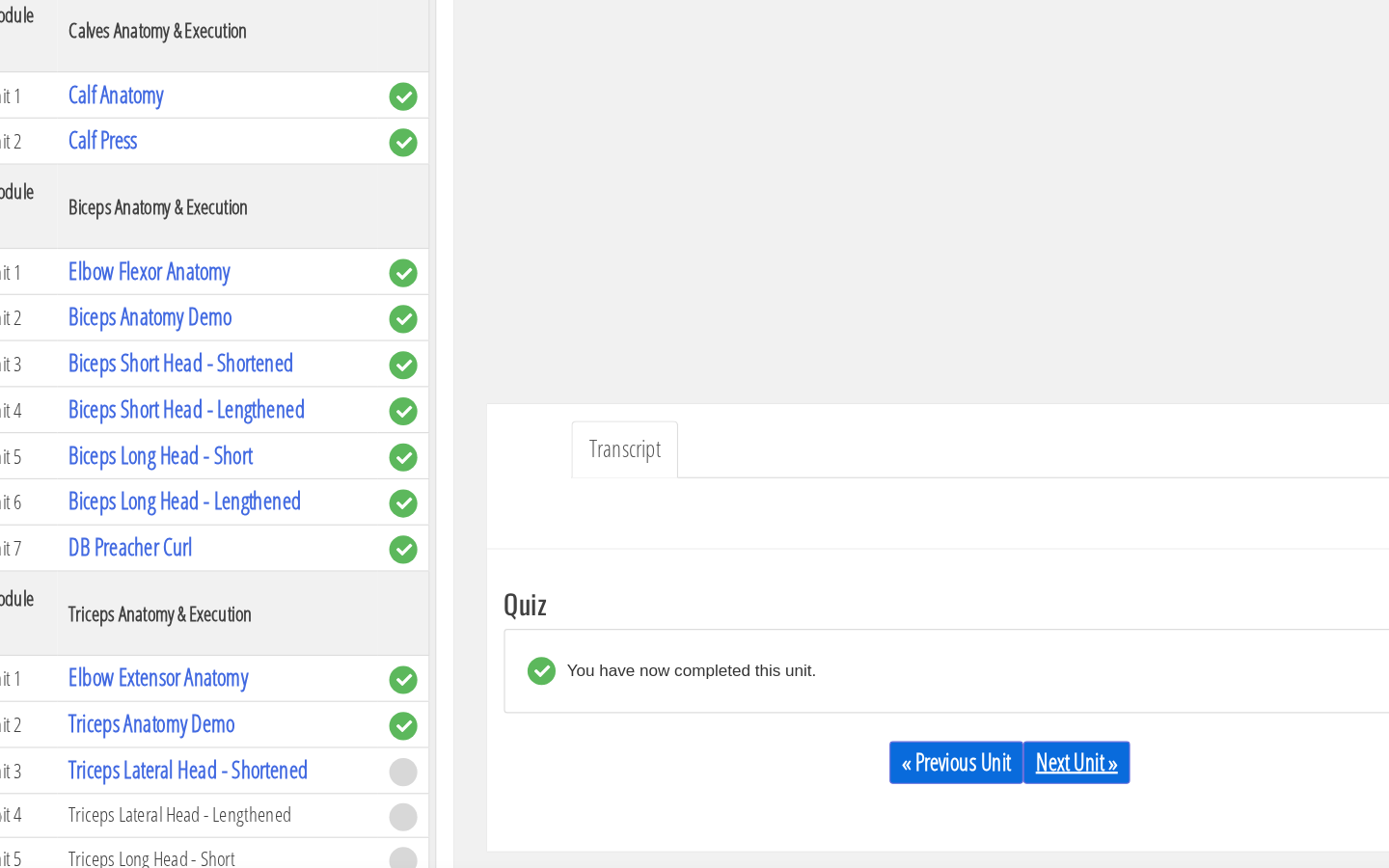 click on "Next Unit »" at bounding box center [983, 777] 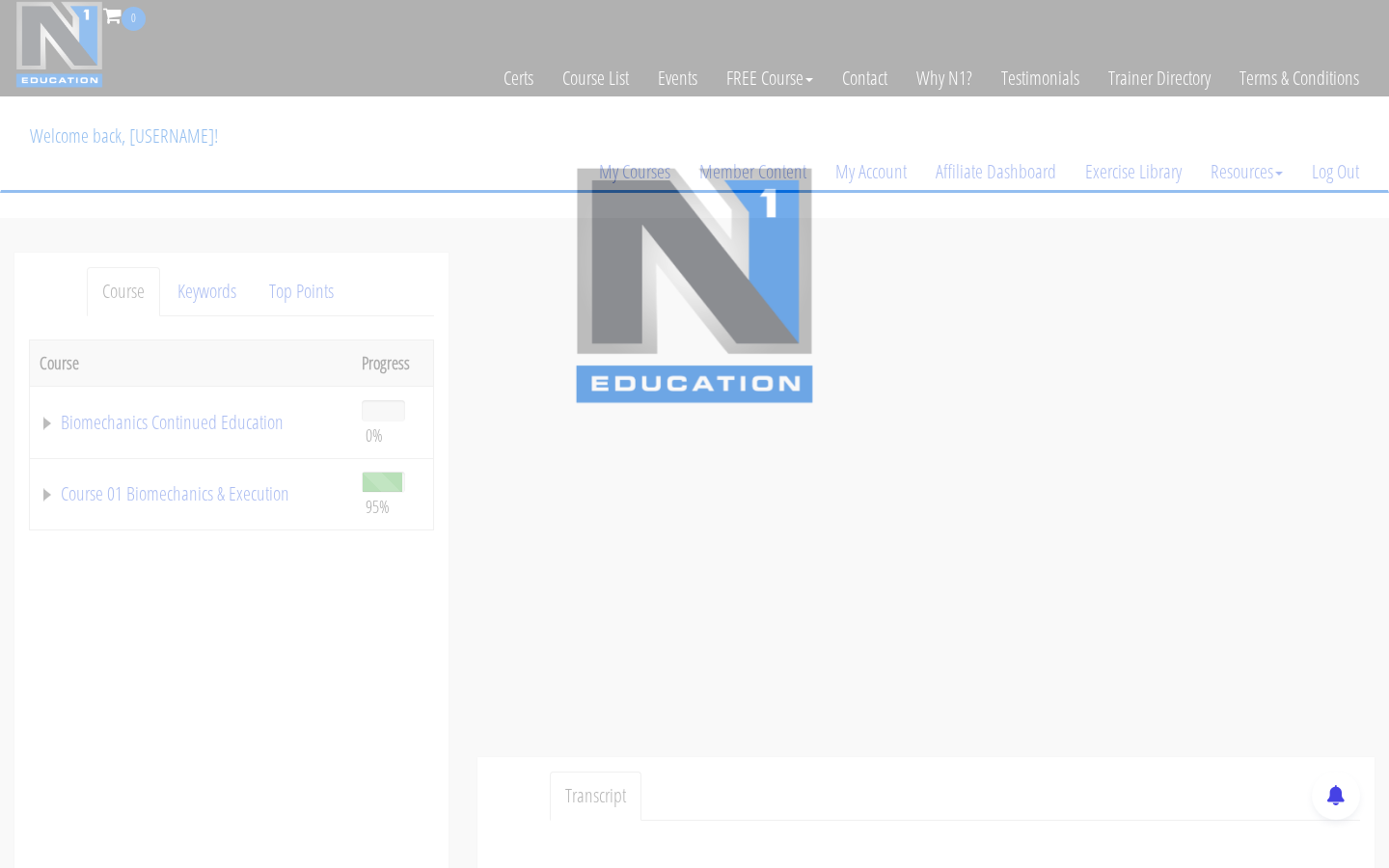 scroll, scrollTop: 0, scrollLeft: 0, axis: both 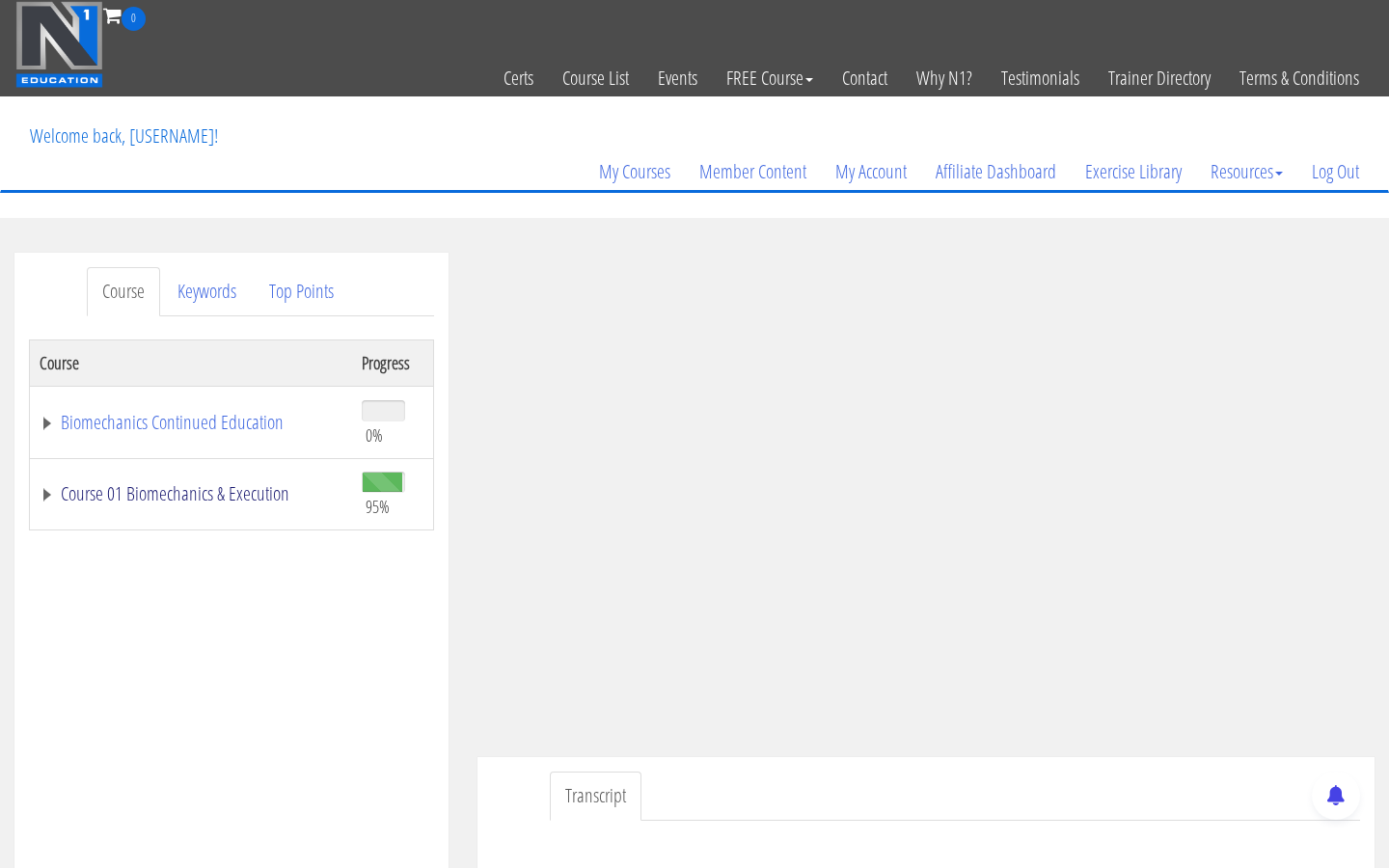 click on "Course 01 Biomechanics & Execution" at bounding box center [191, 494] 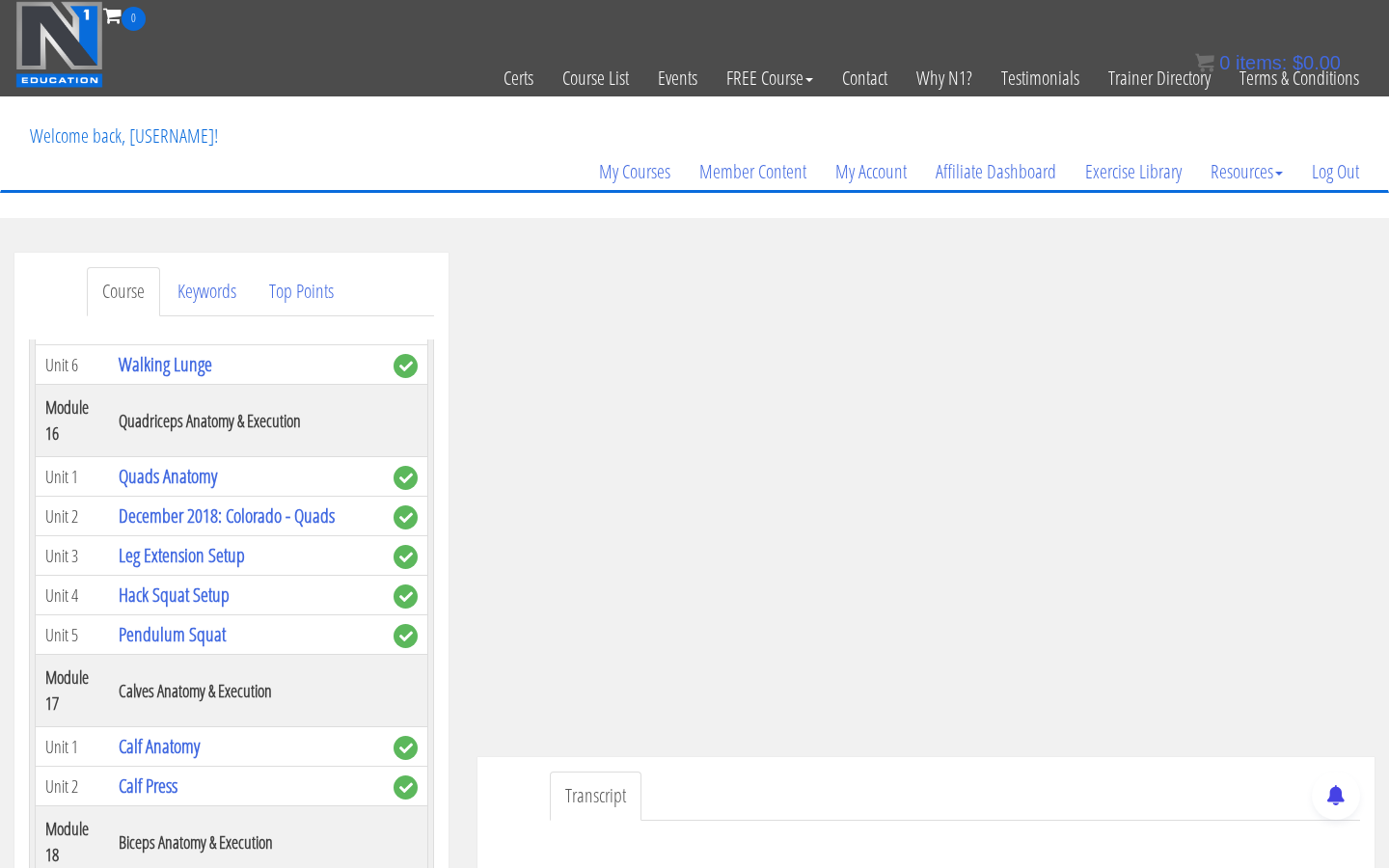scroll, scrollTop: 5738, scrollLeft: 0, axis: vertical 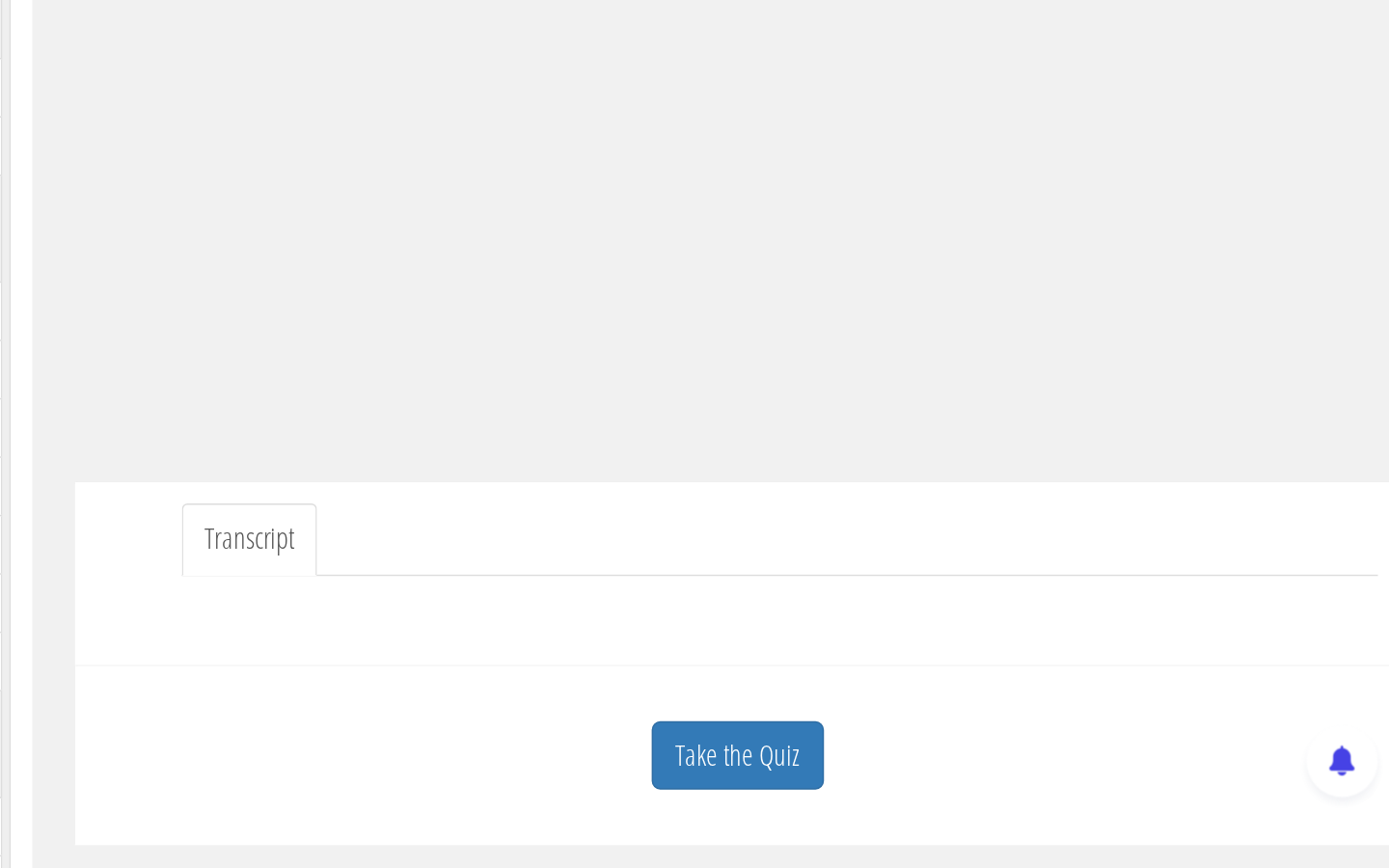click on "Take the Quiz" at bounding box center (926, 792) 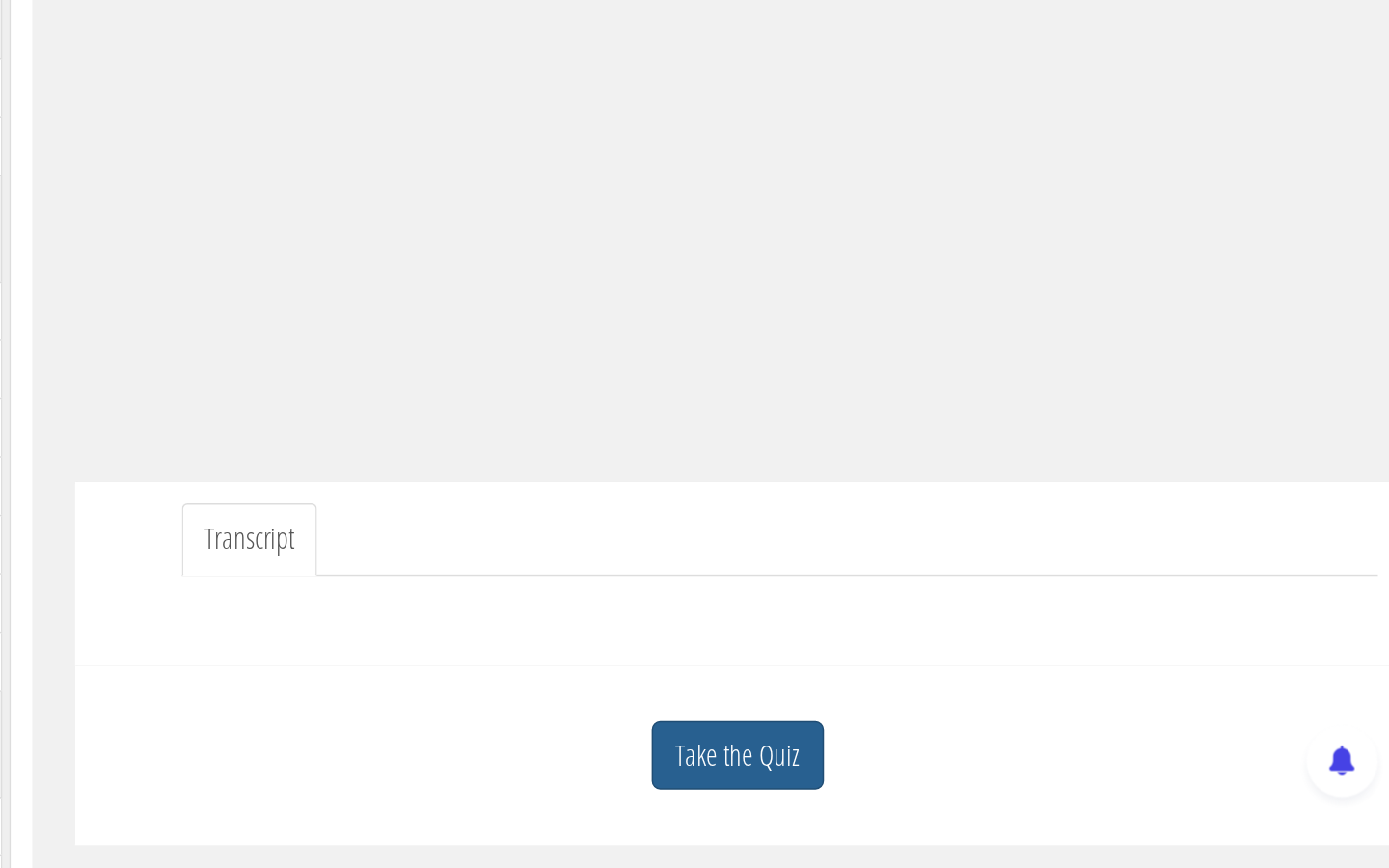 click on "Take the Quiz" at bounding box center [926, 792] 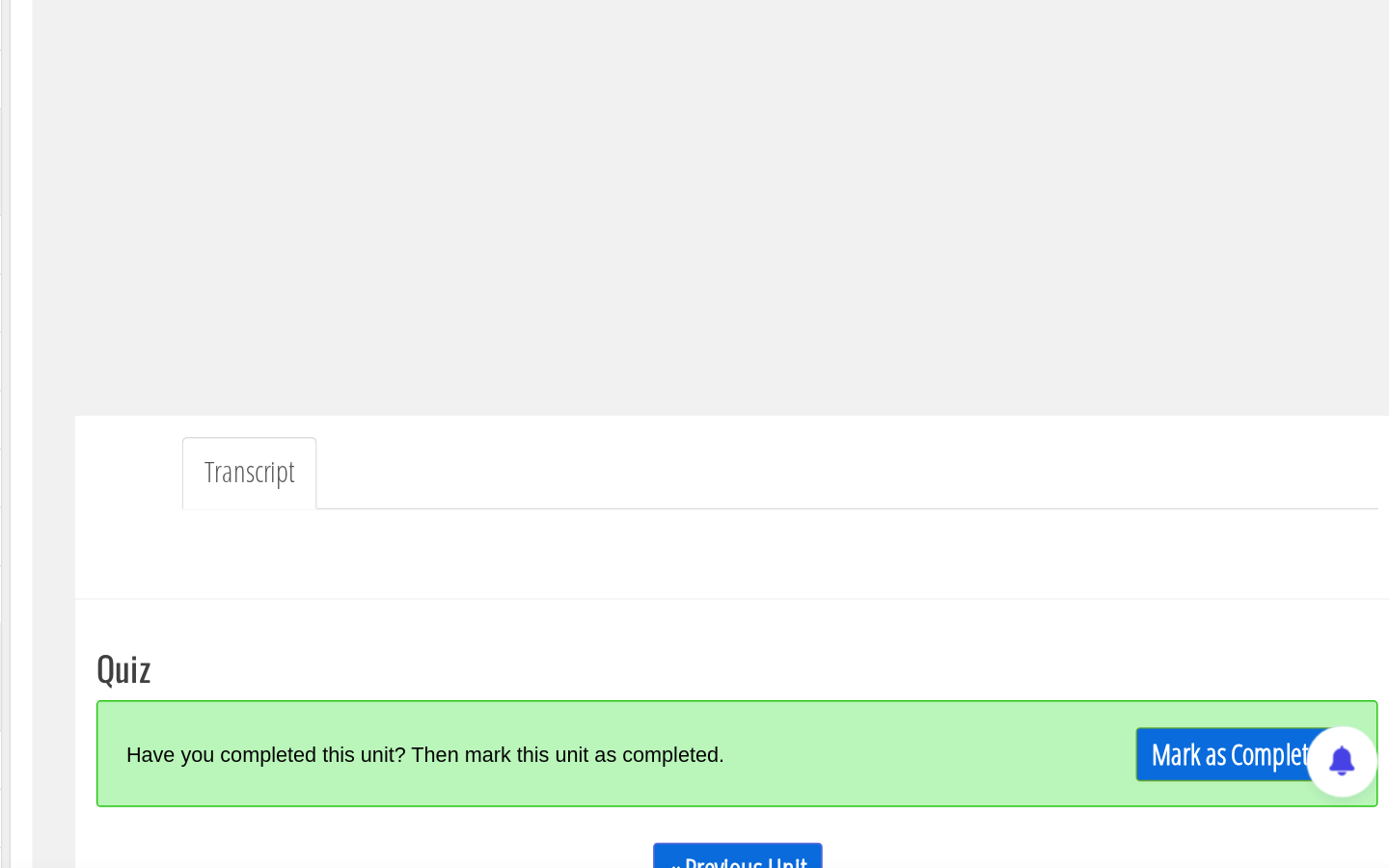 scroll, scrollTop: 199, scrollLeft: 0, axis: vertical 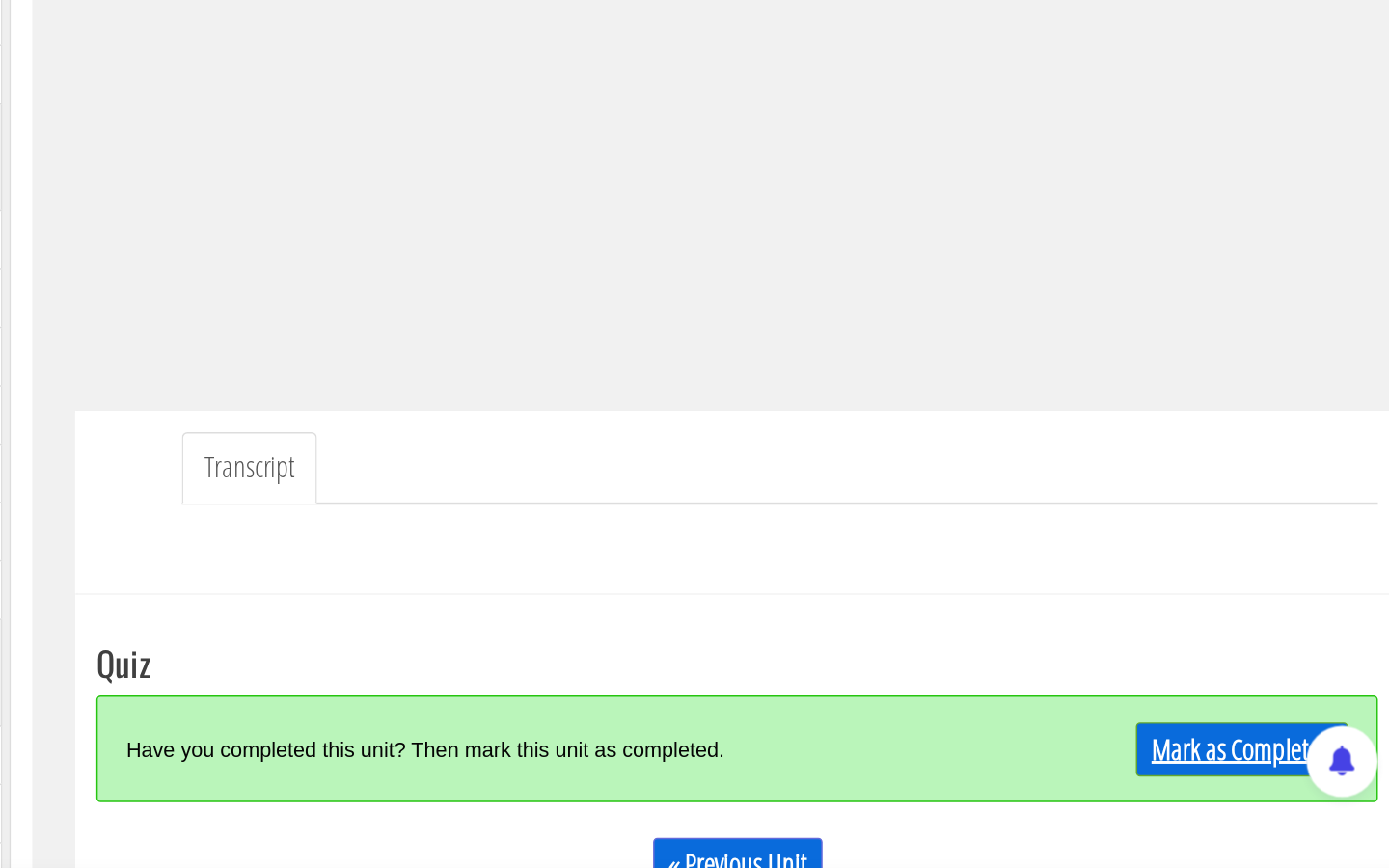 click on "Mark as Completed" at bounding box center (1267, 788) 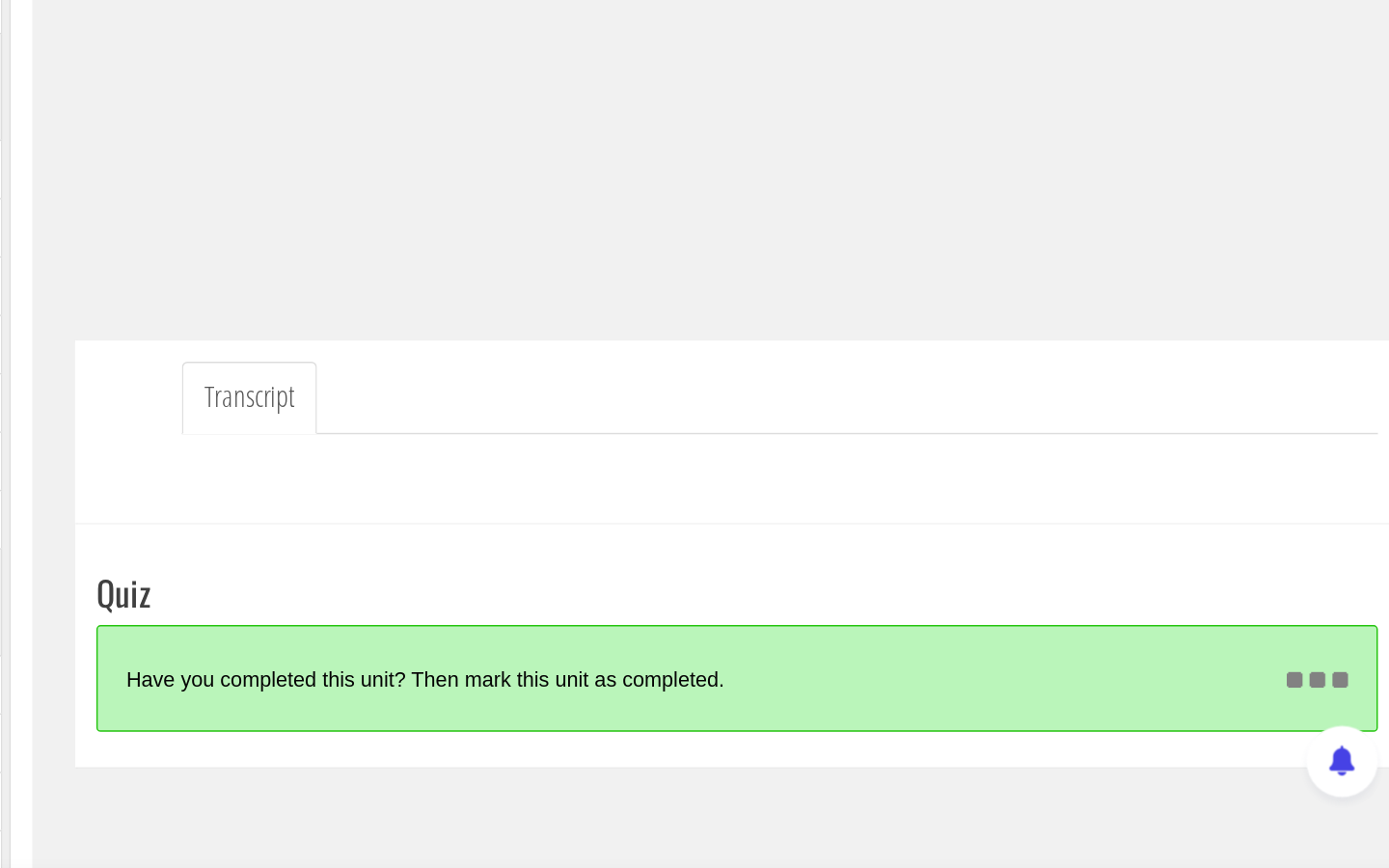 scroll, scrollTop: 252, scrollLeft: 0, axis: vertical 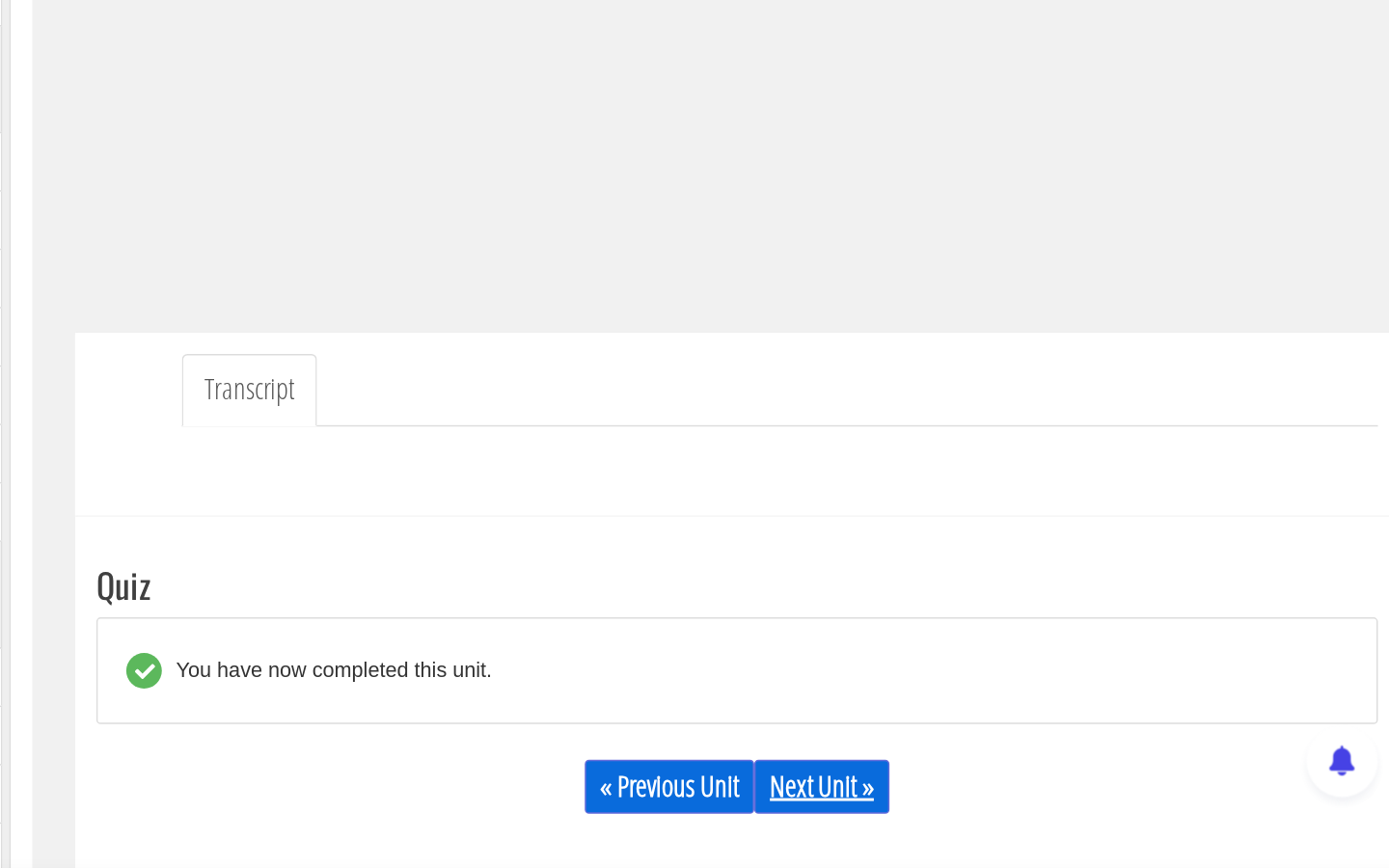 click on "Next Unit »" at bounding box center [983, 813] 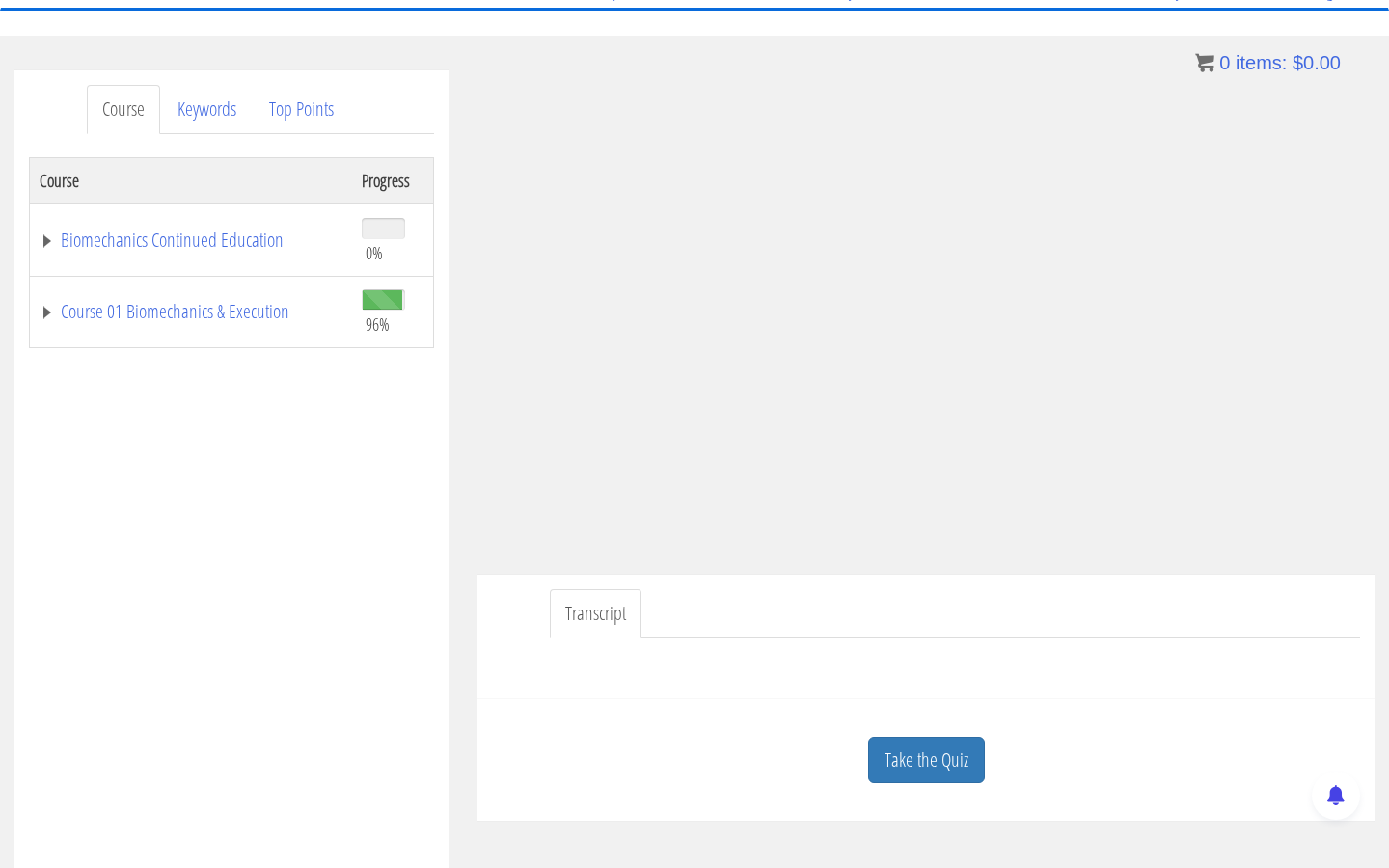 scroll, scrollTop: 163, scrollLeft: 0, axis: vertical 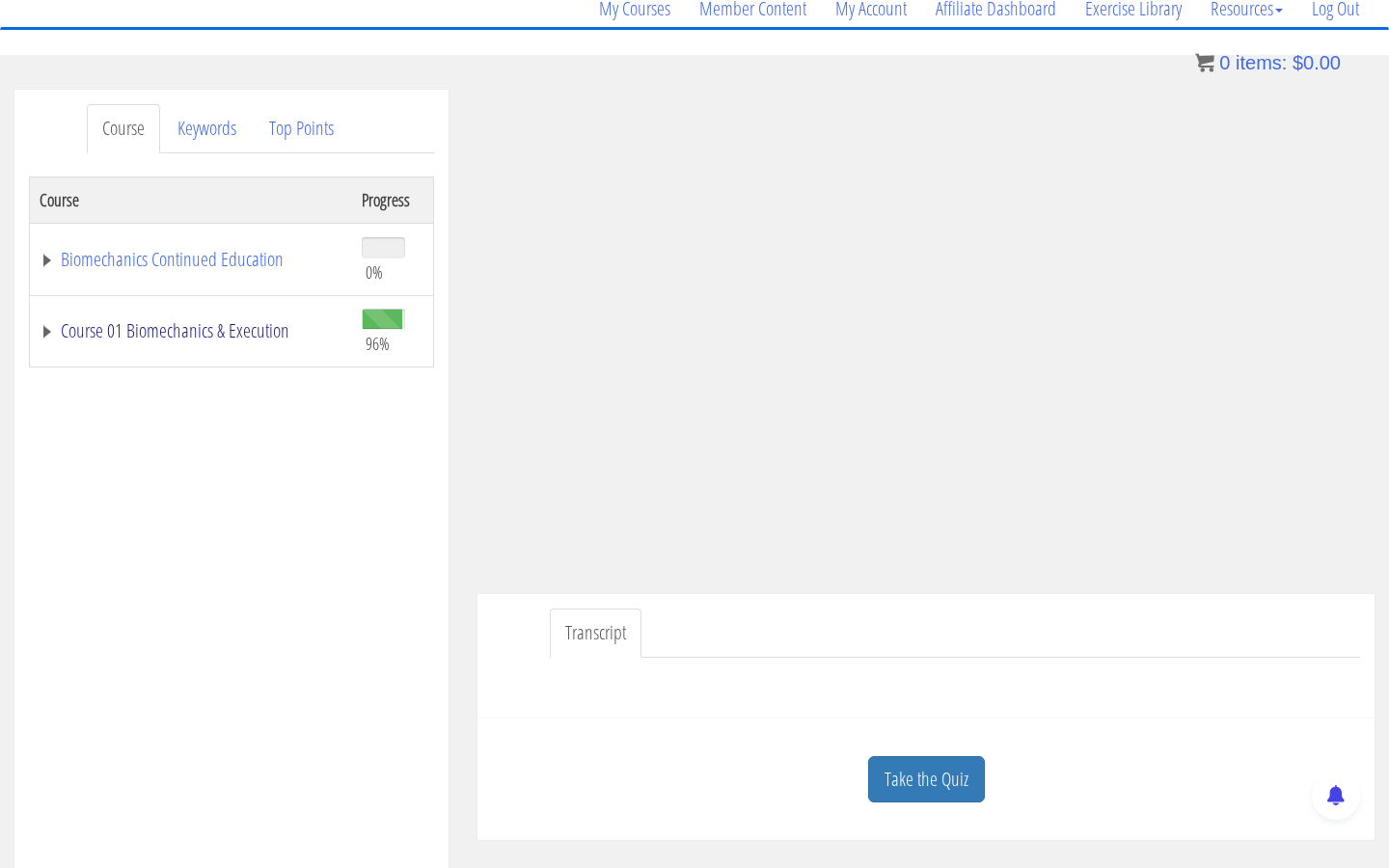 click on "Course 01 Biomechanics & Execution" at bounding box center [191, 331] 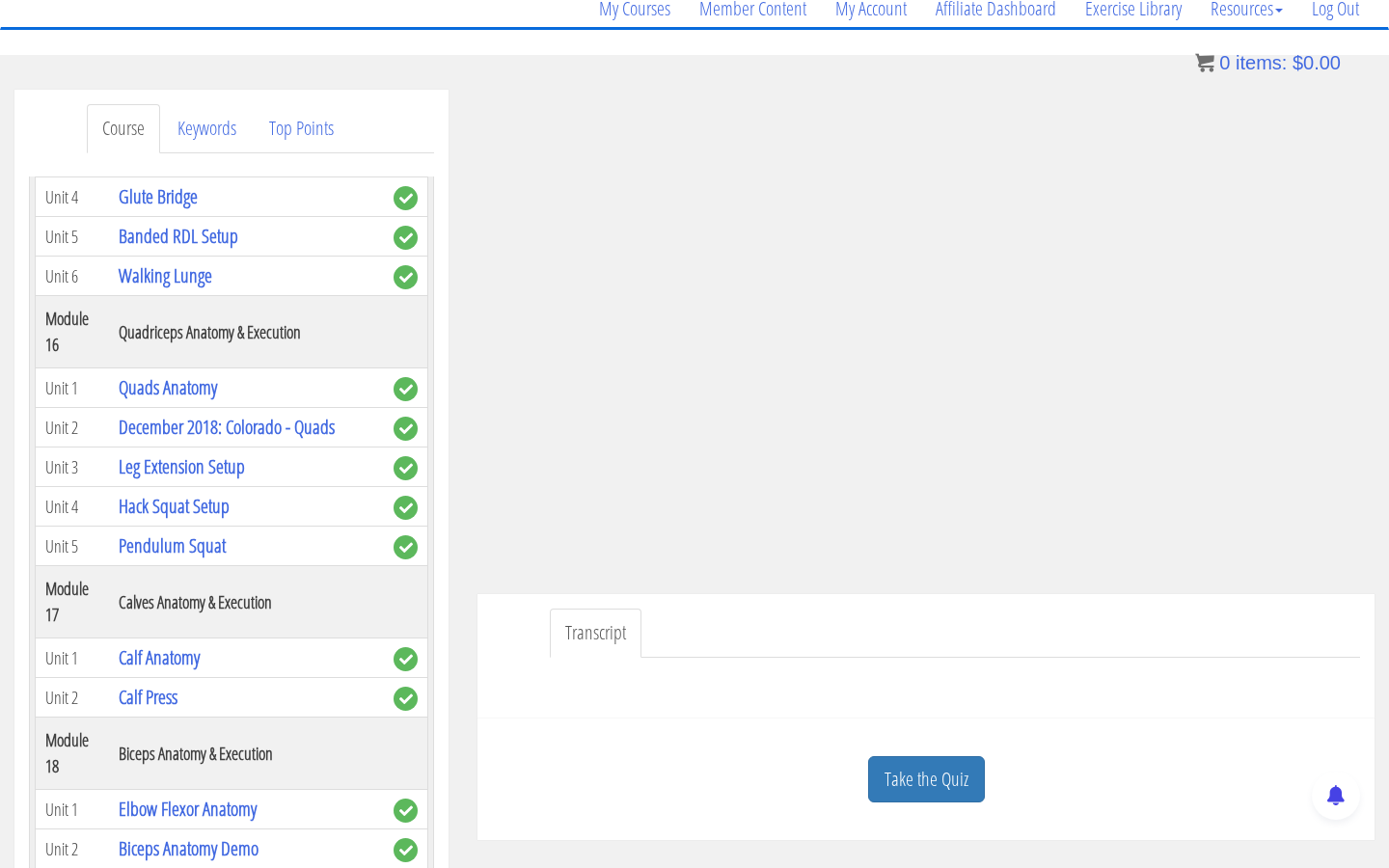 scroll, scrollTop: 5740, scrollLeft: 0, axis: vertical 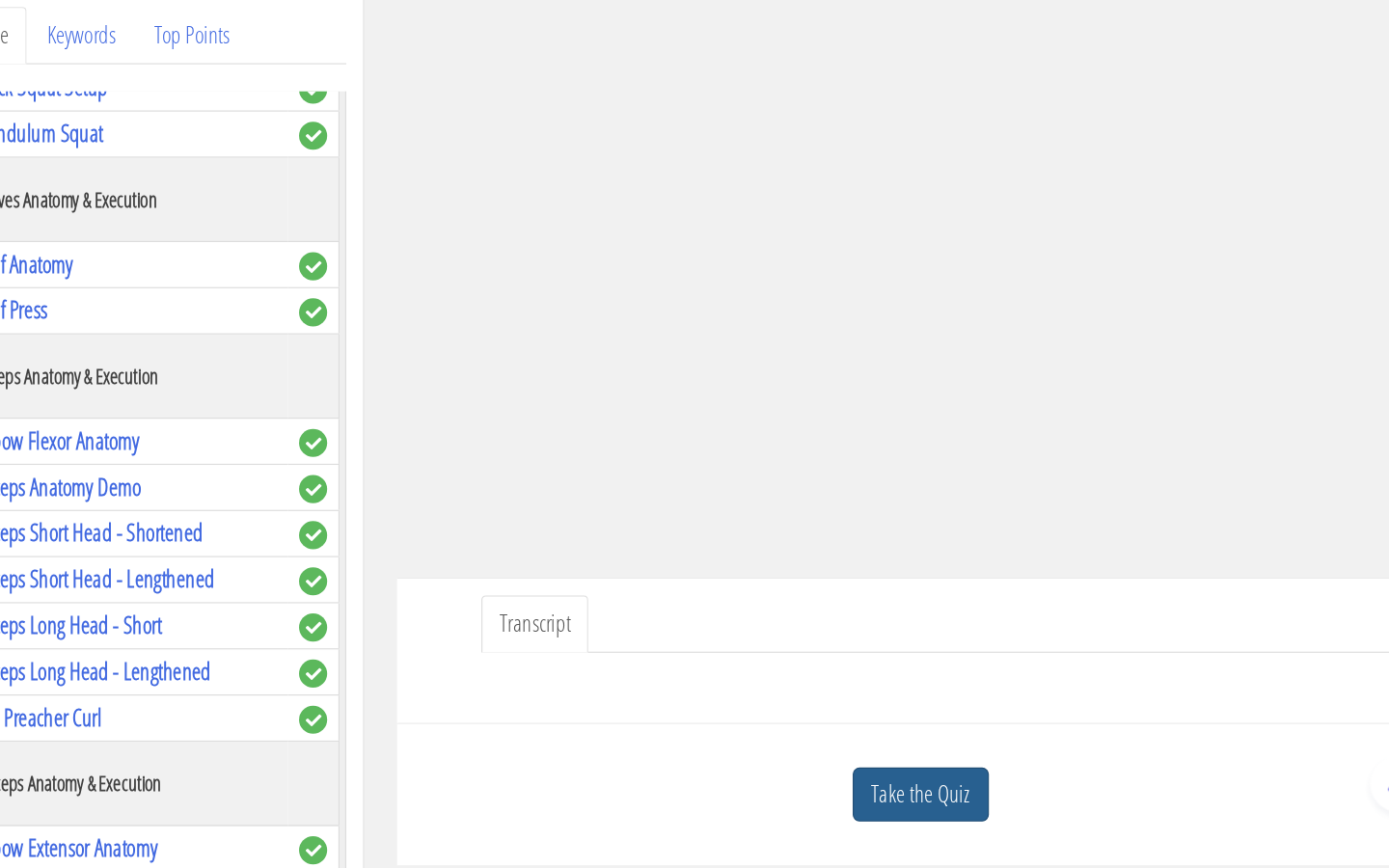 click on "Take the Quiz" at bounding box center (926, 805) 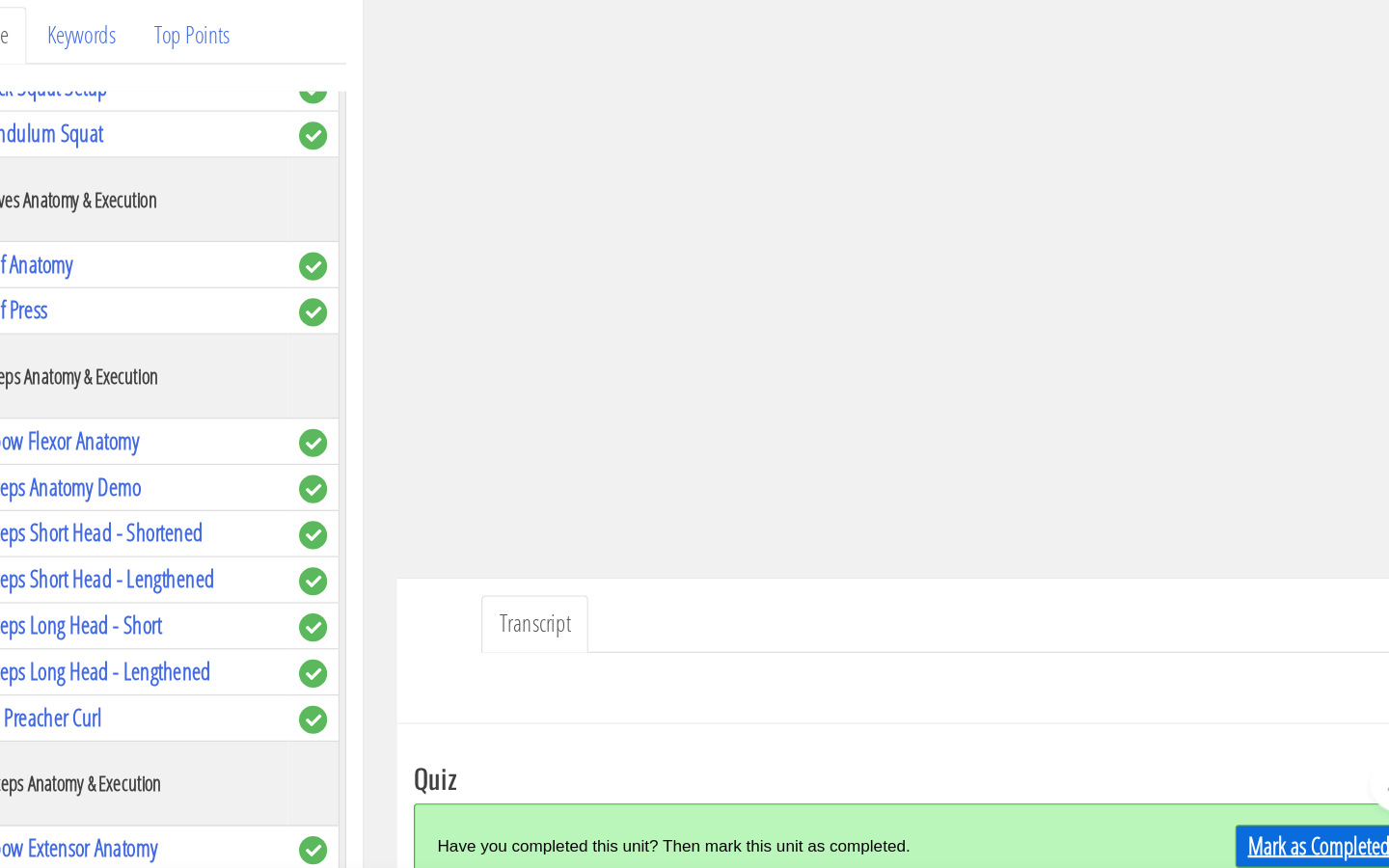 click on "Mark as Completed" at bounding box center [1267, 850] 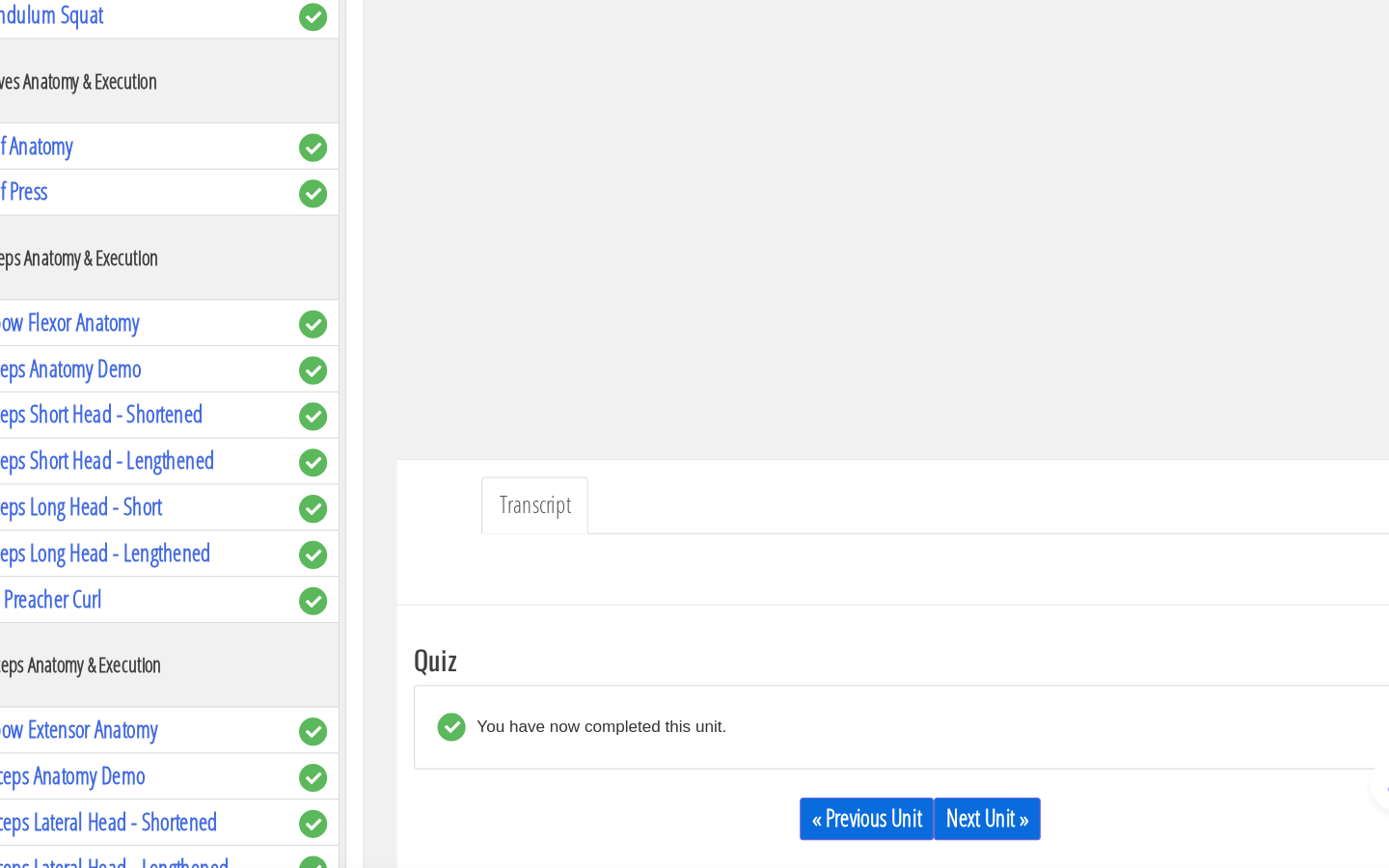 scroll, scrollTop: 242, scrollLeft: 0, axis: vertical 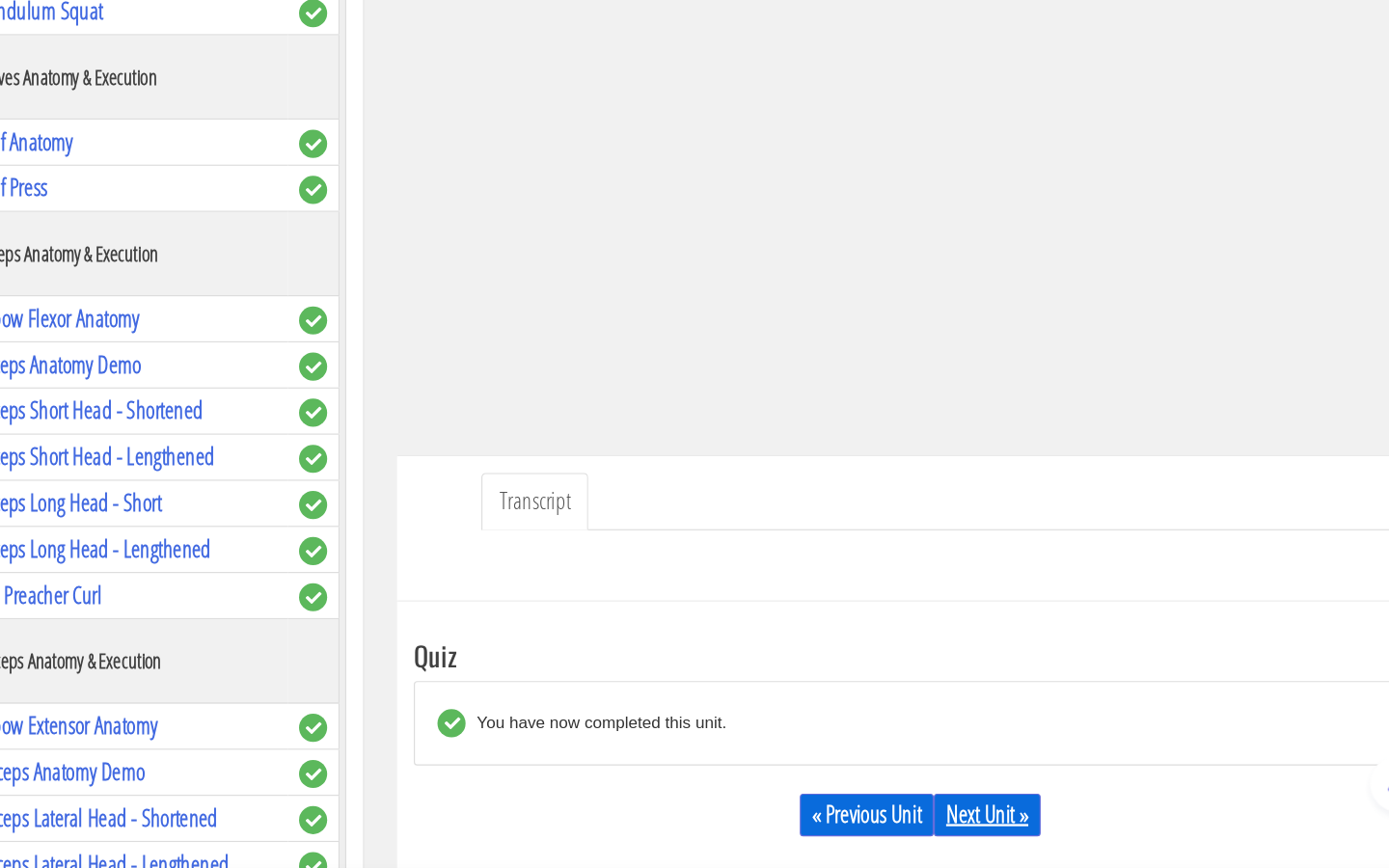 click on "Next Unit »" at bounding box center [983, 823] 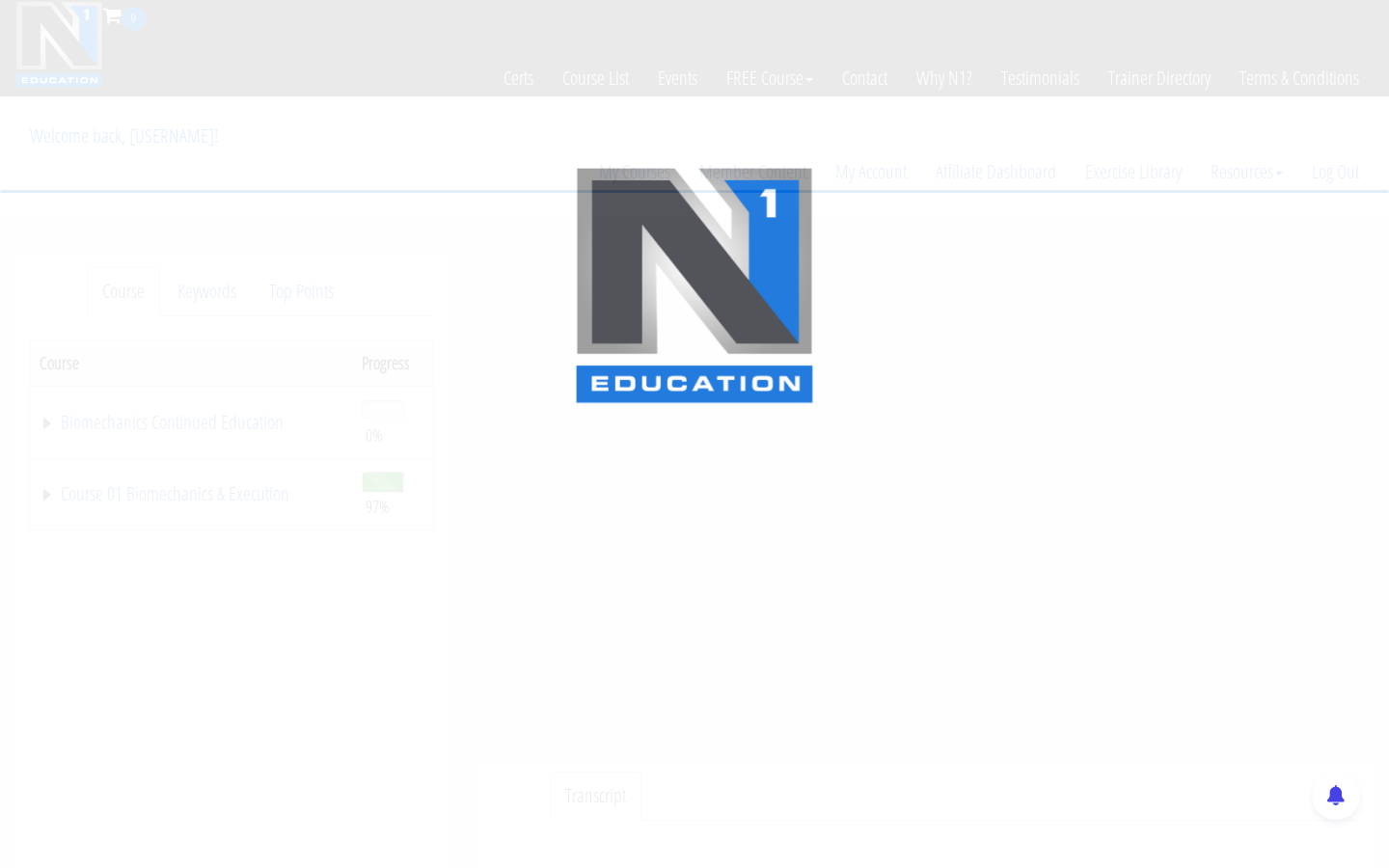 scroll, scrollTop: 0, scrollLeft: 0, axis: both 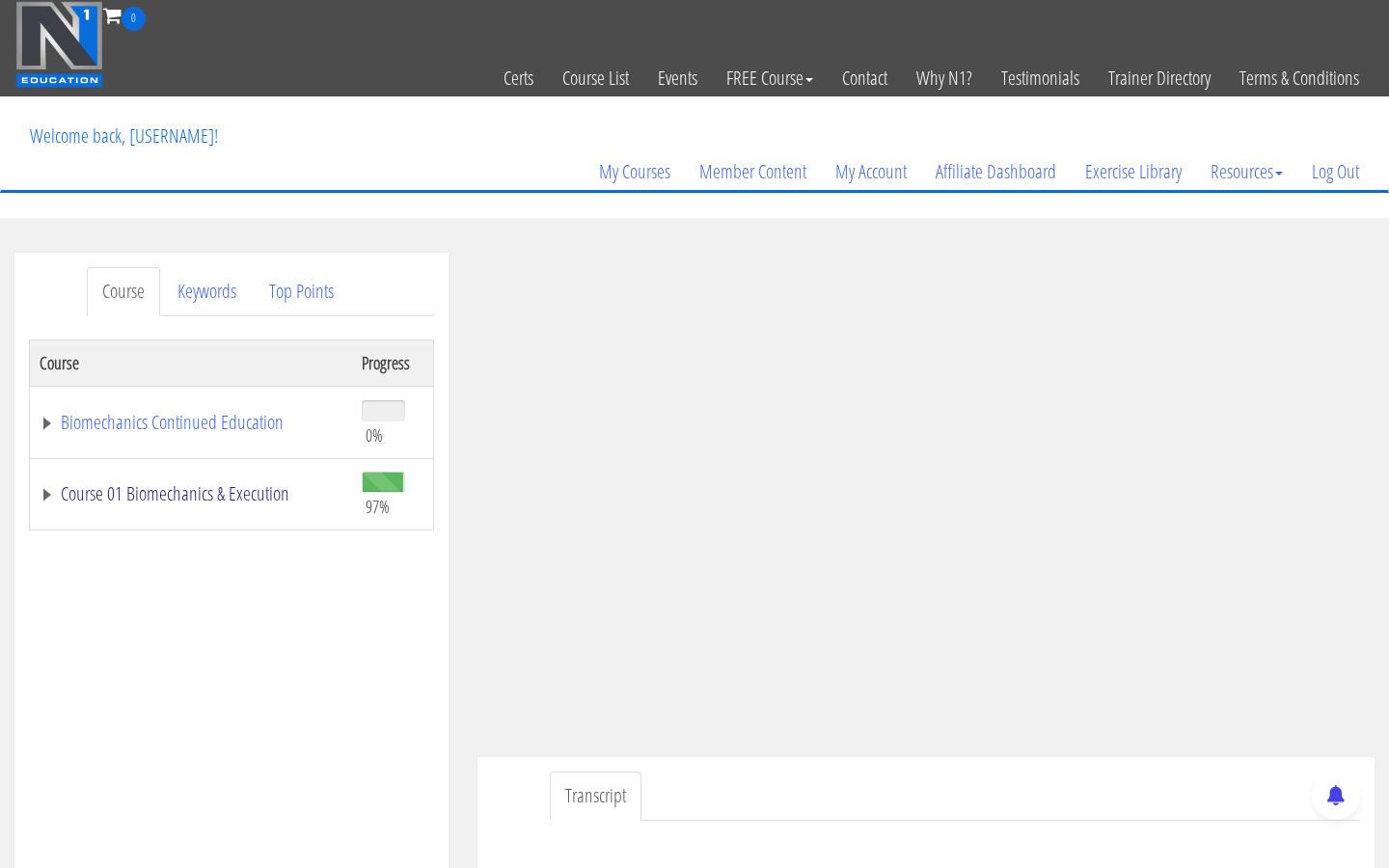click on "Course 01 Biomechanics & Execution" at bounding box center (191, 494) 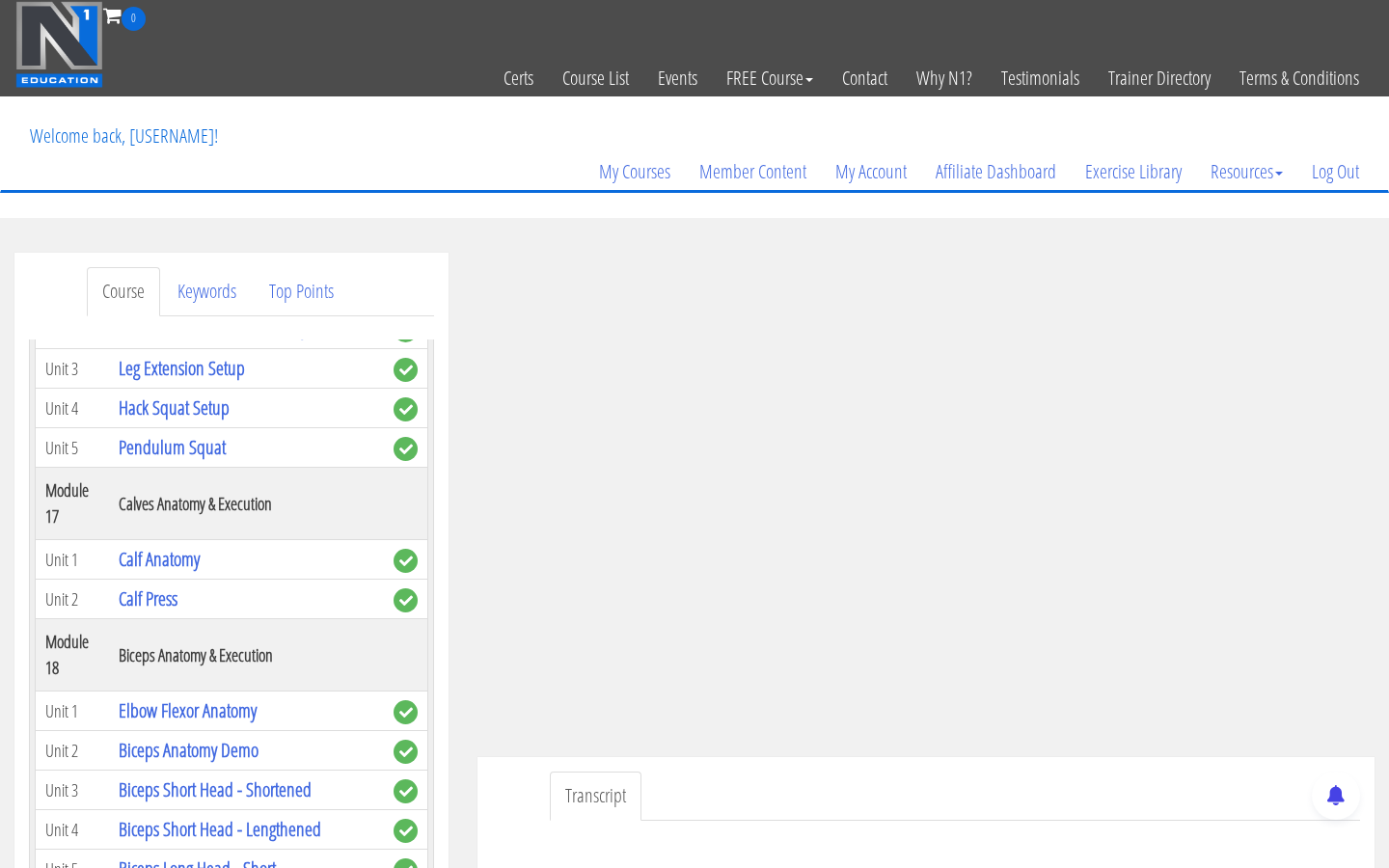 scroll, scrollTop: 5743, scrollLeft: 0, axis: vertical 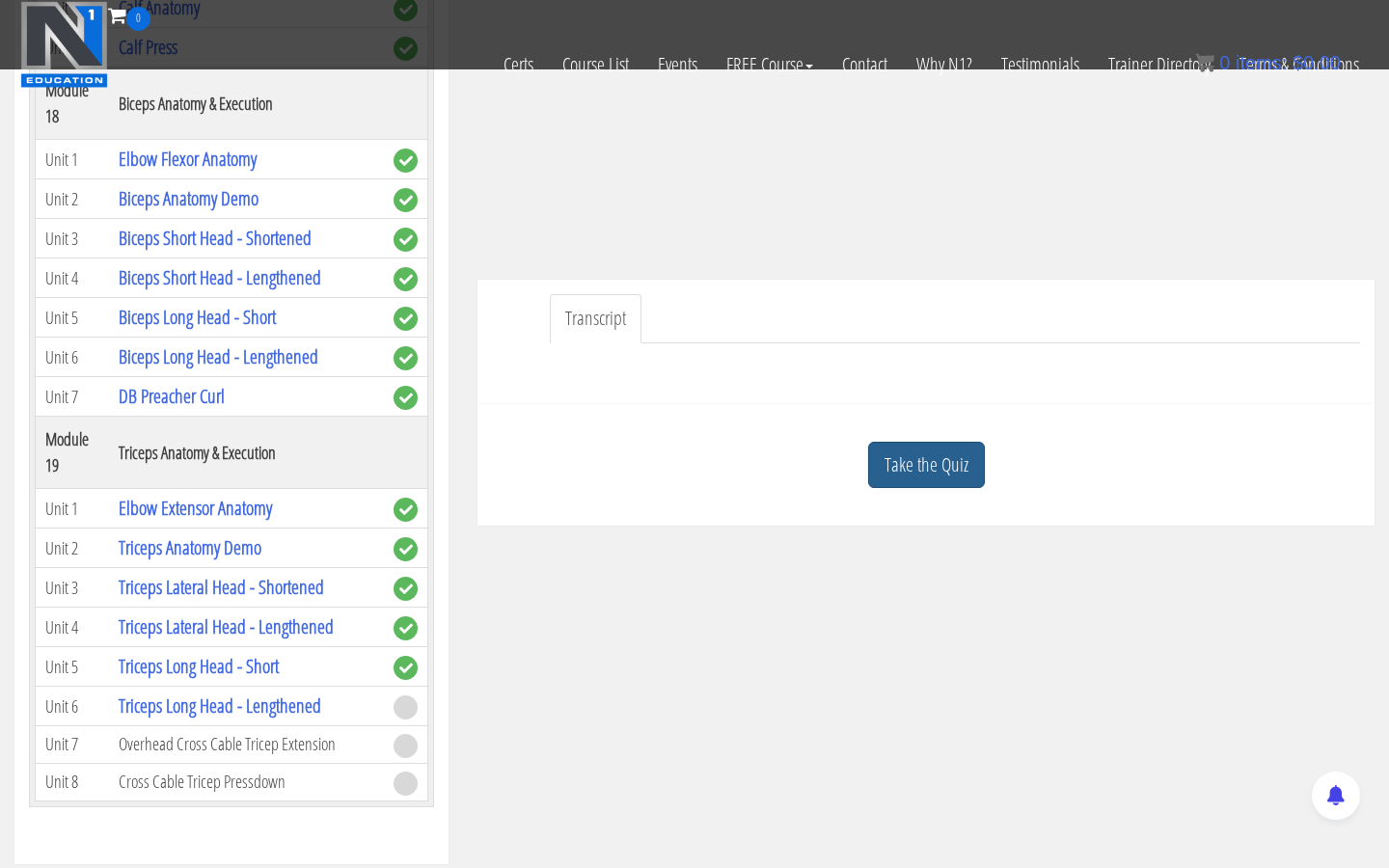 click on "Take the Quiz" at bounding box center (926, 465) 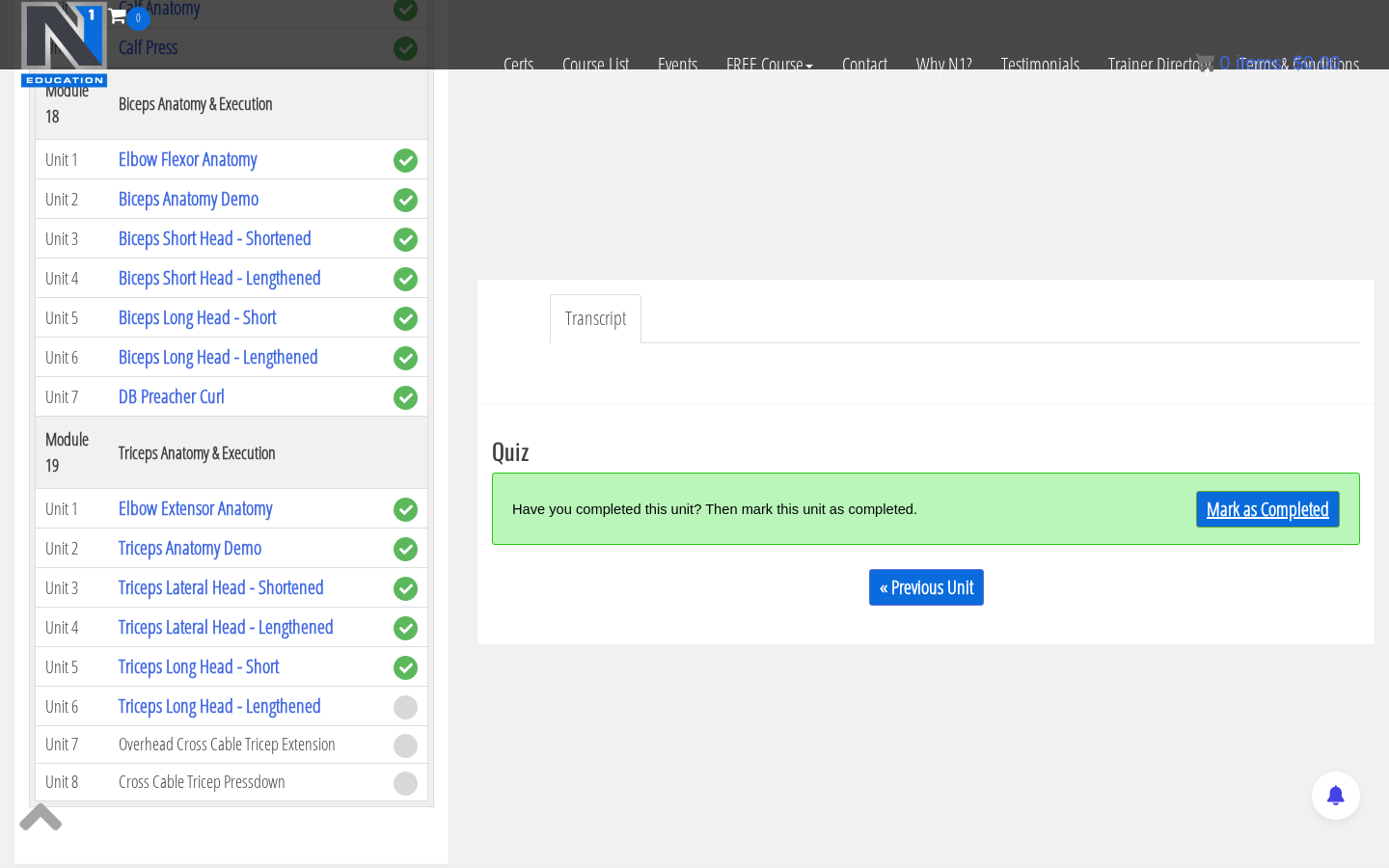click on "Mark as Completed" at bounding box center [1267, 509] 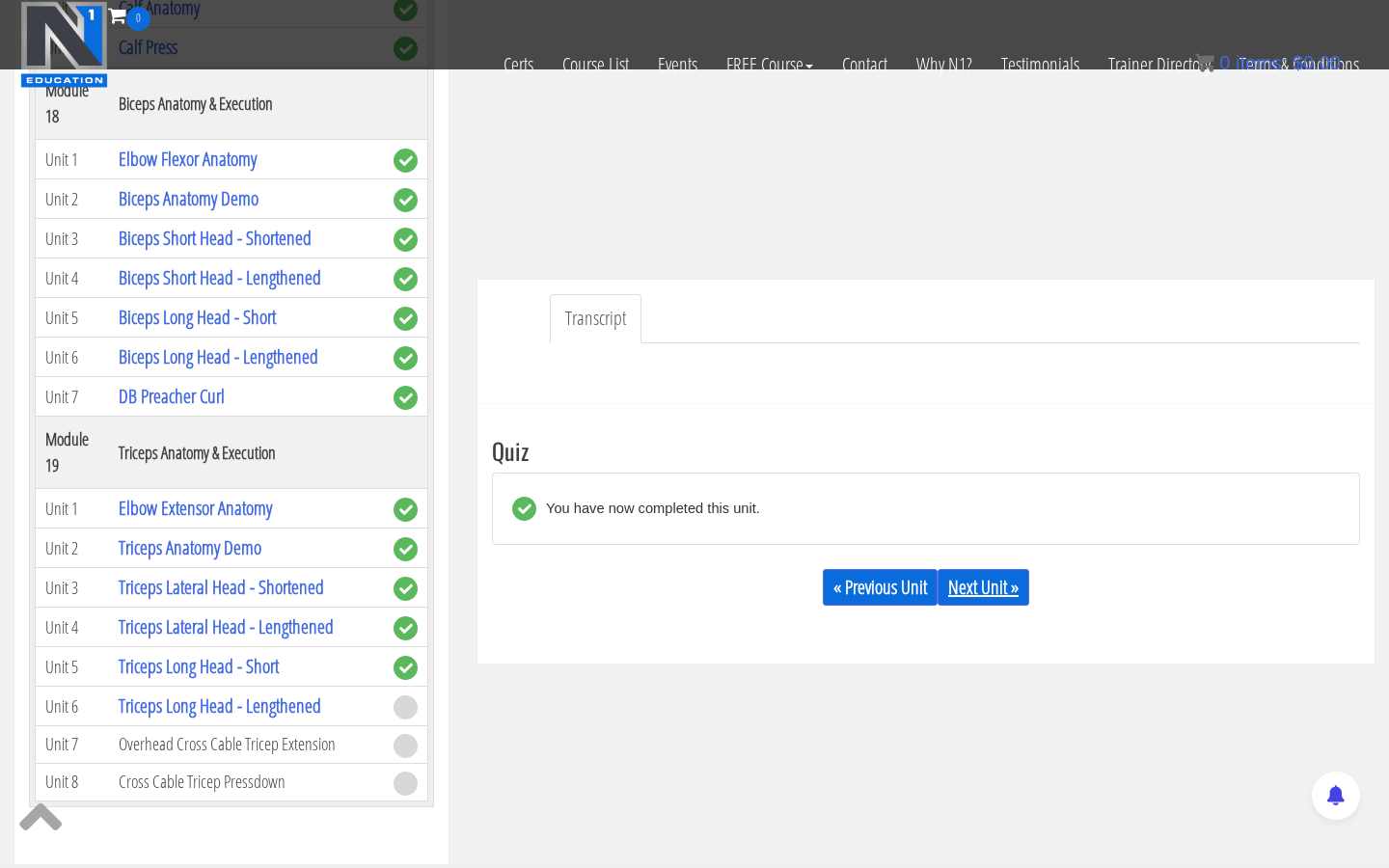 click on "Next Unit »" at bounding box center [983, 587] 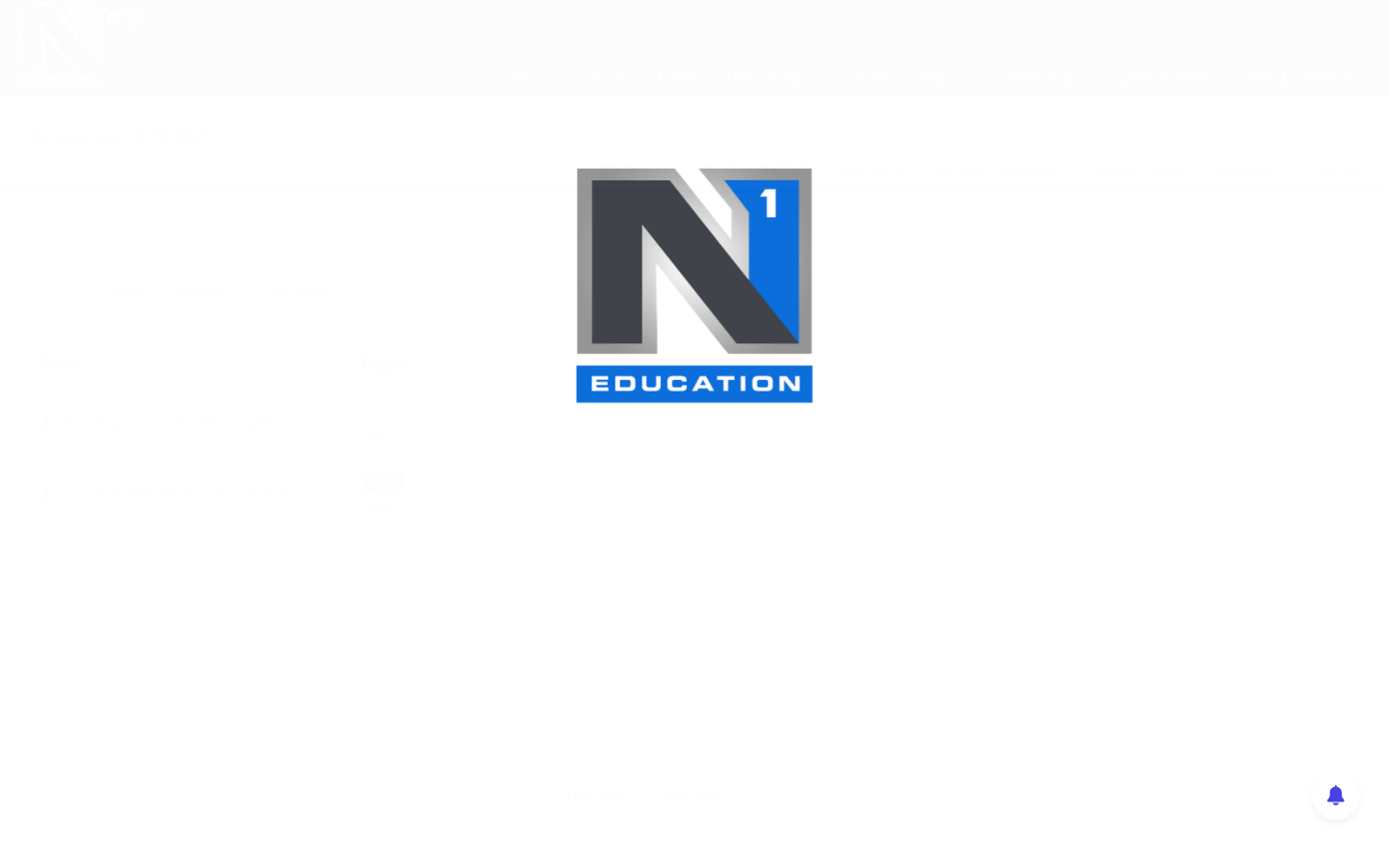 scroll, scrollTop: 0, scrollLeft: 0, axis: both 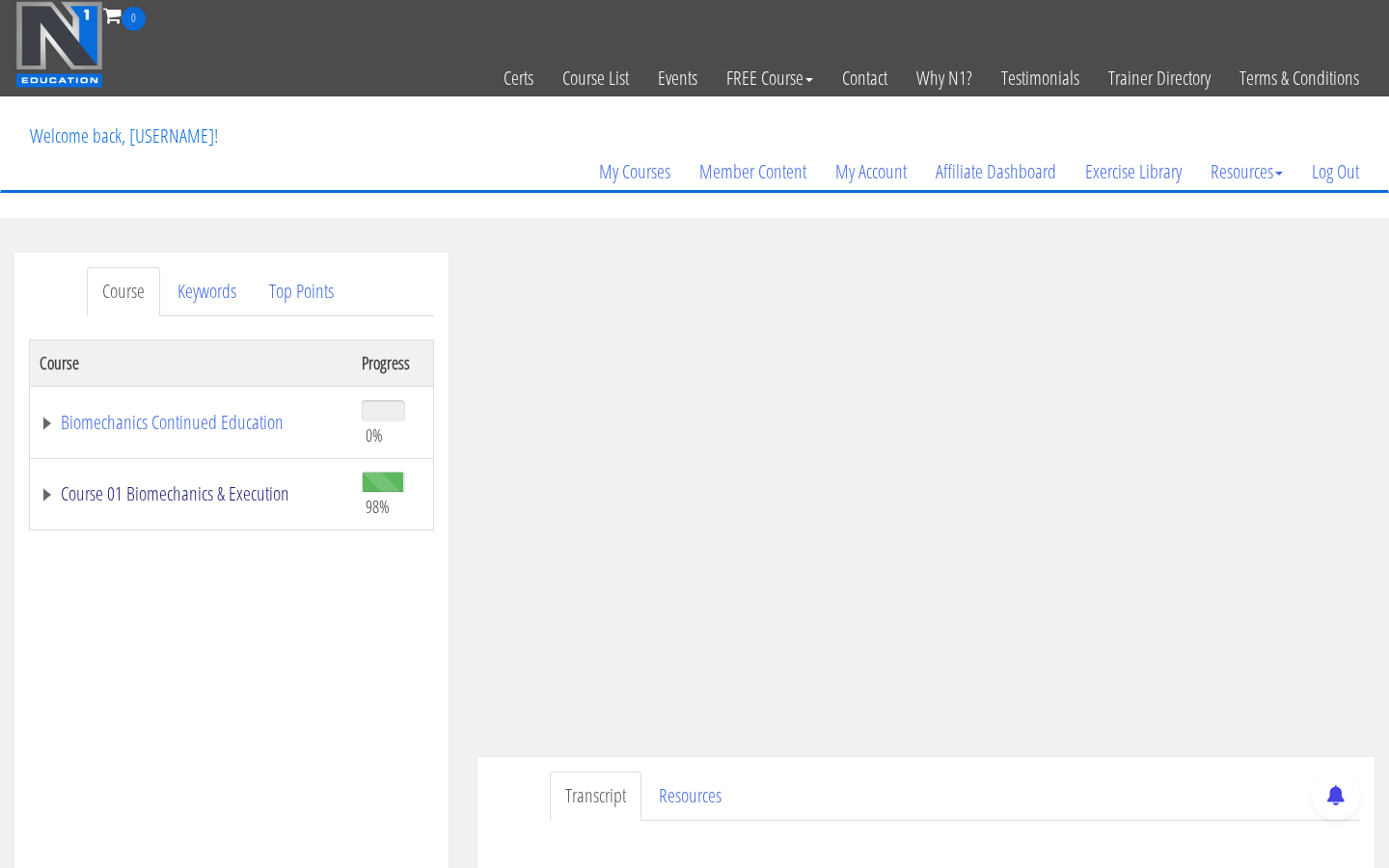 click on "Course 01 Biomechanics & Execution" at bounding box center [191, 494] 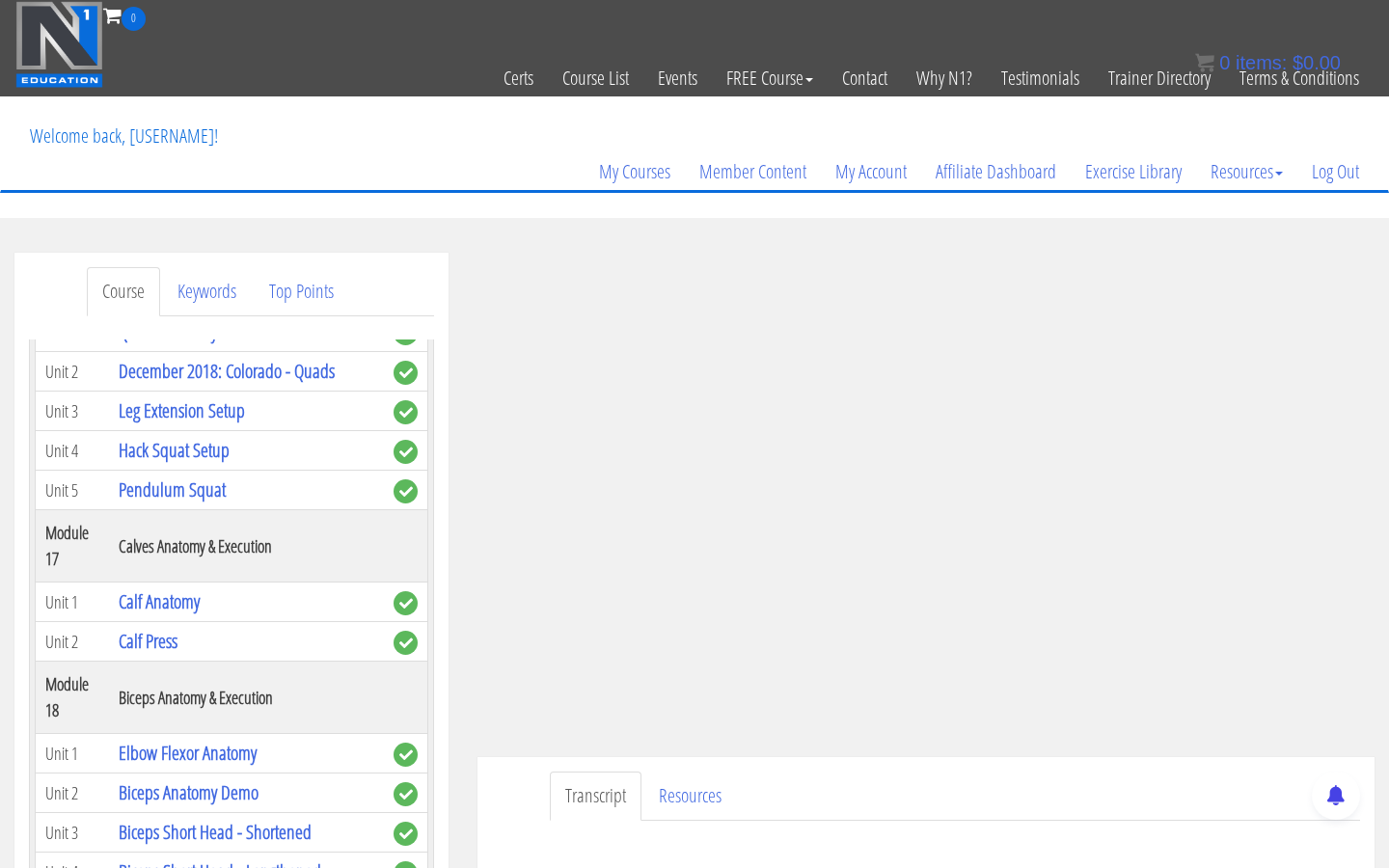 scroll, scrollTop: 5745, scrollLeft: 0, axis: vertical 